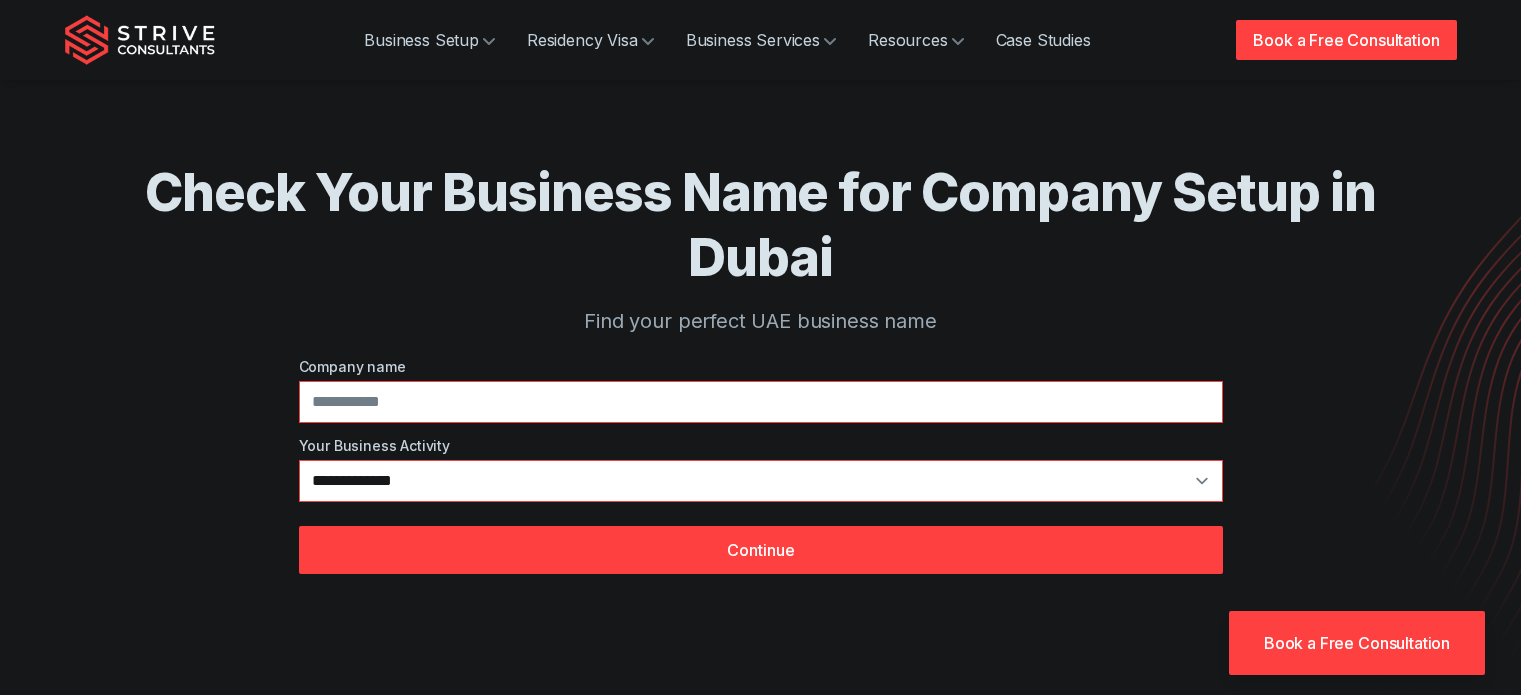 scroll, scrollTop: 0, scrollLeft: 0, axis: both 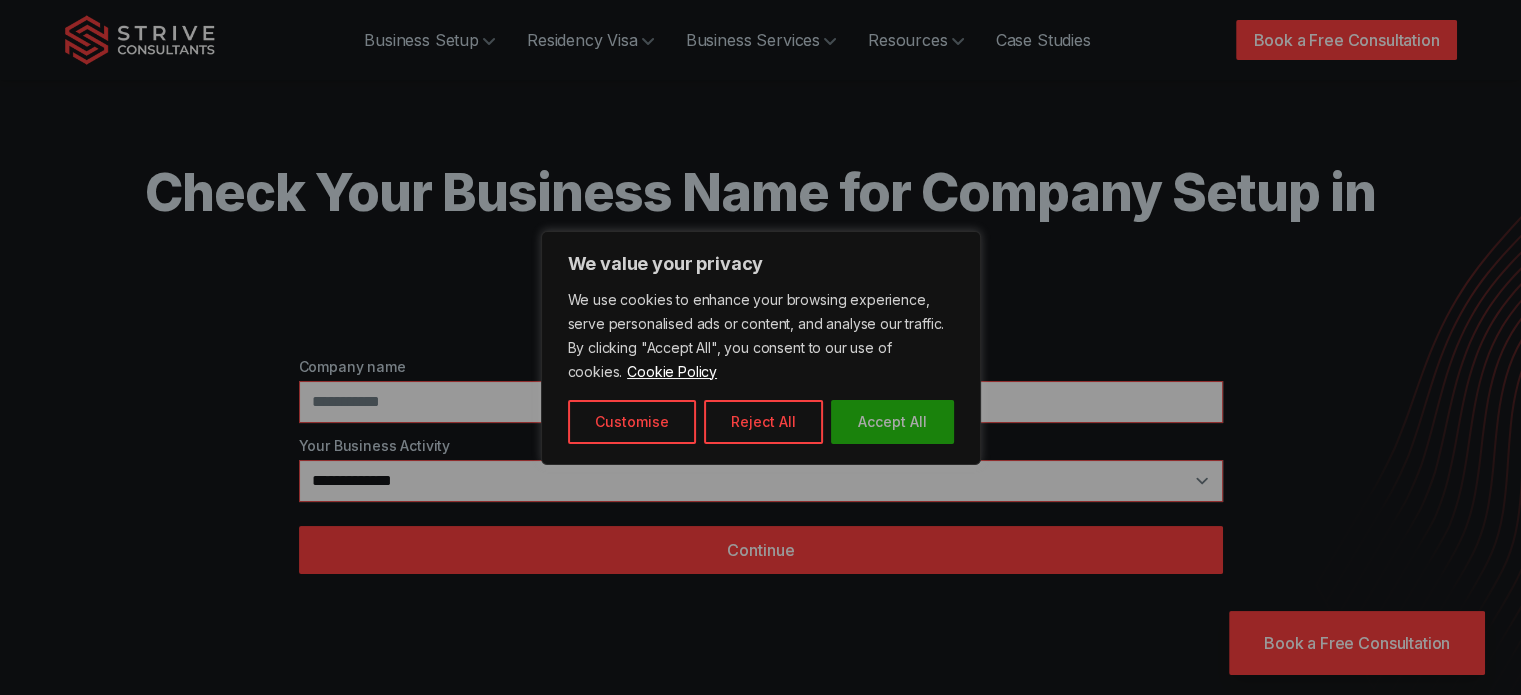 click on "Accept All" at bounding box center [892, 422] 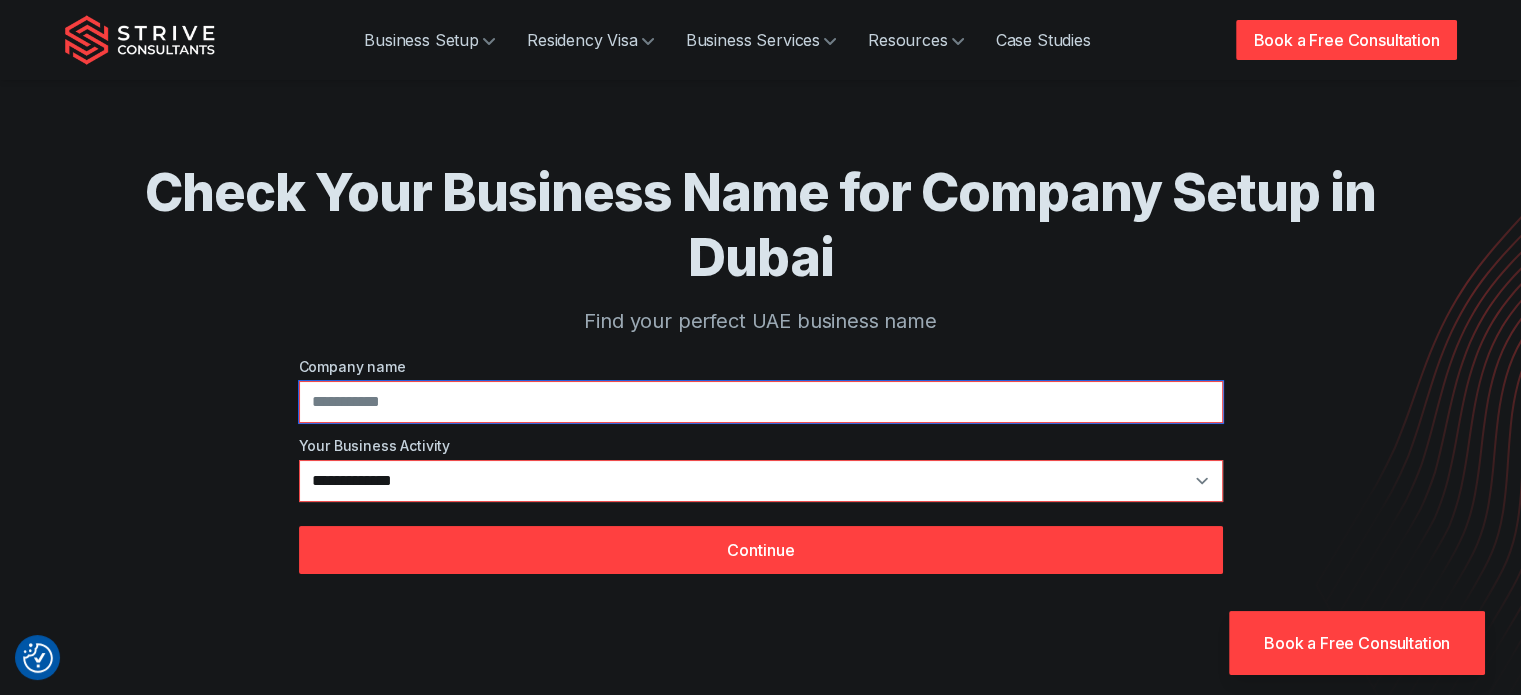 click at bounding box center (761, 402) 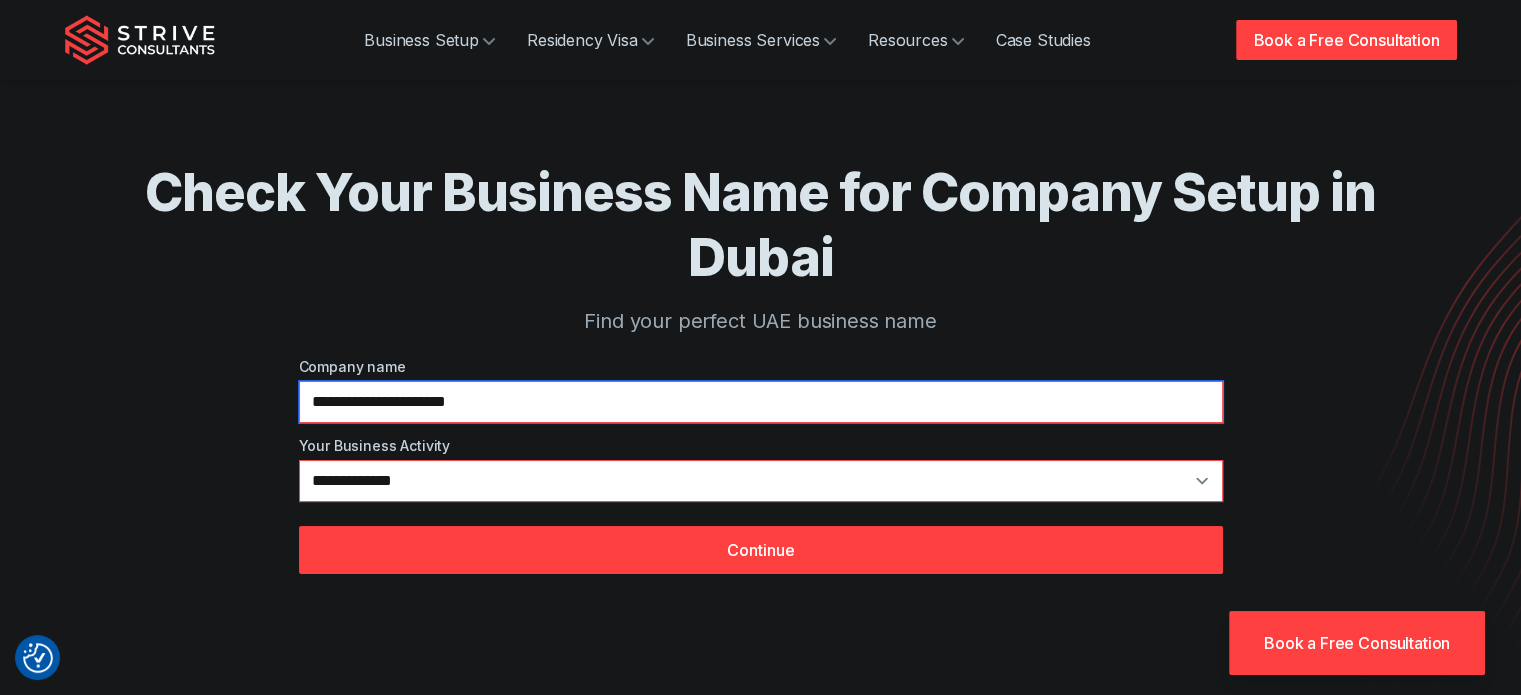 type on "**********" 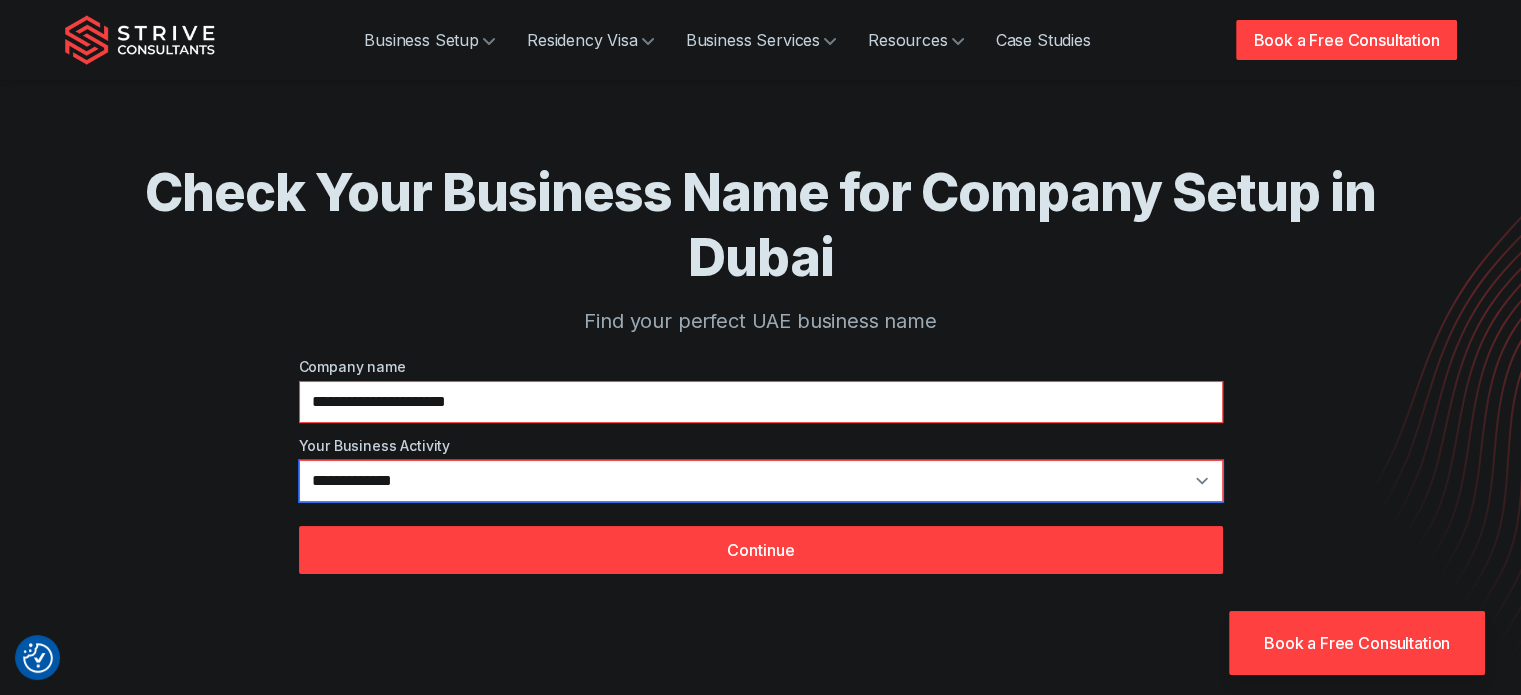 click on "**********" at bounding box center (761, 481) 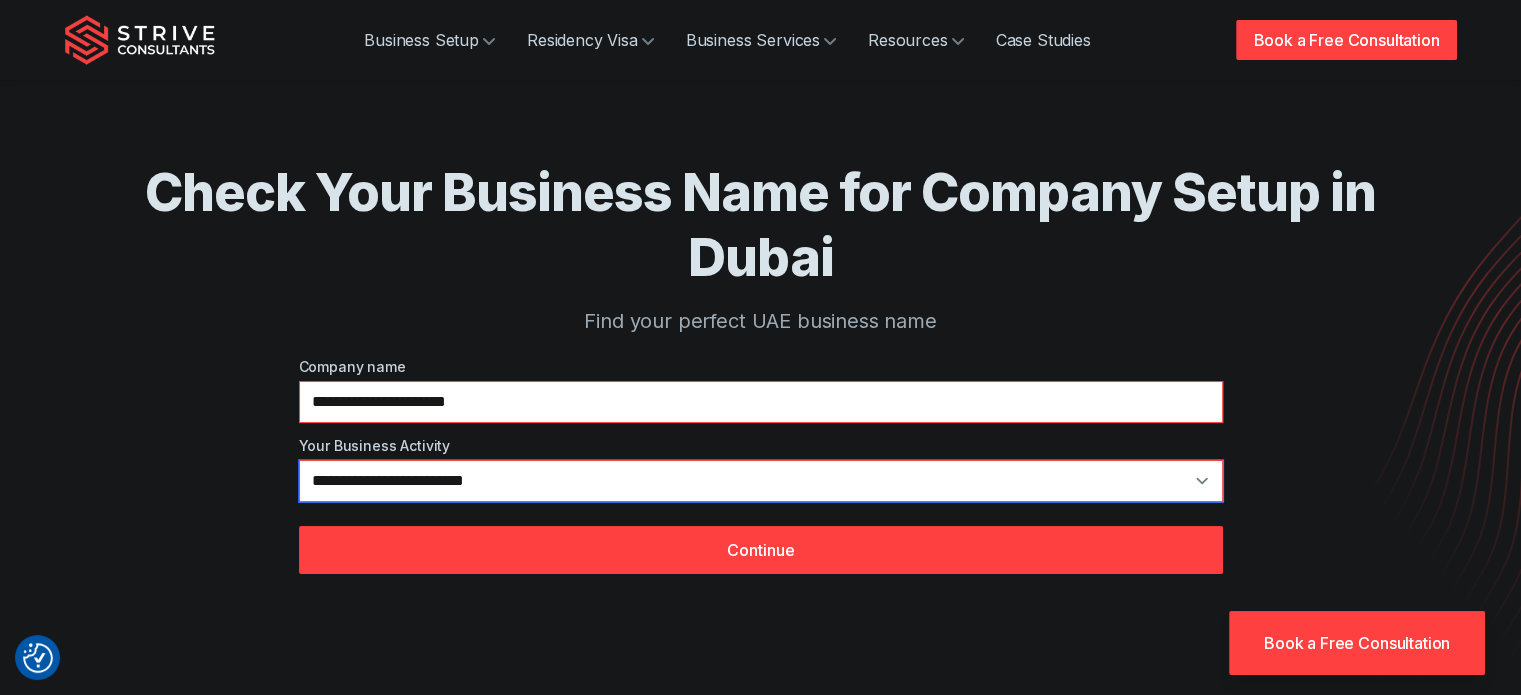 click on "**********" at bounding box center [761, 481] 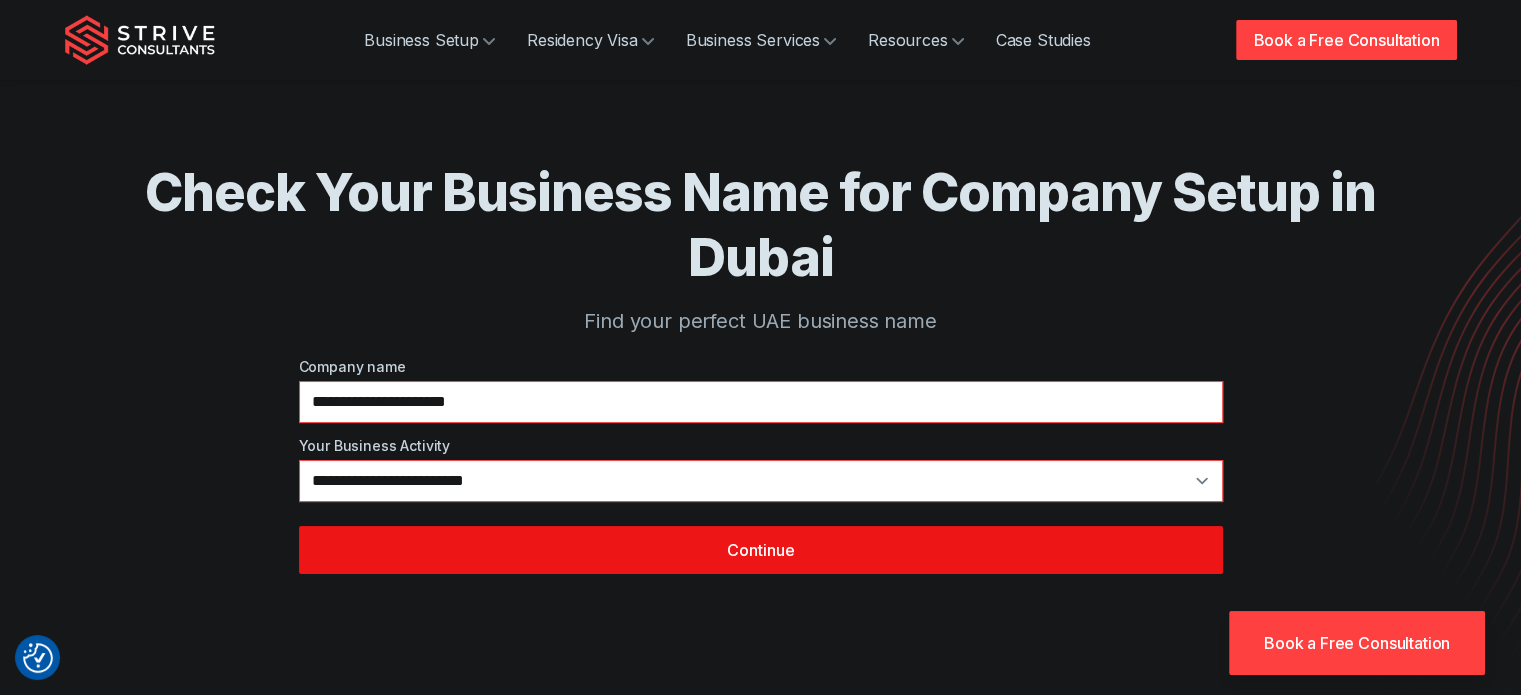 click on "Continue" at bounding box center (761, 550) 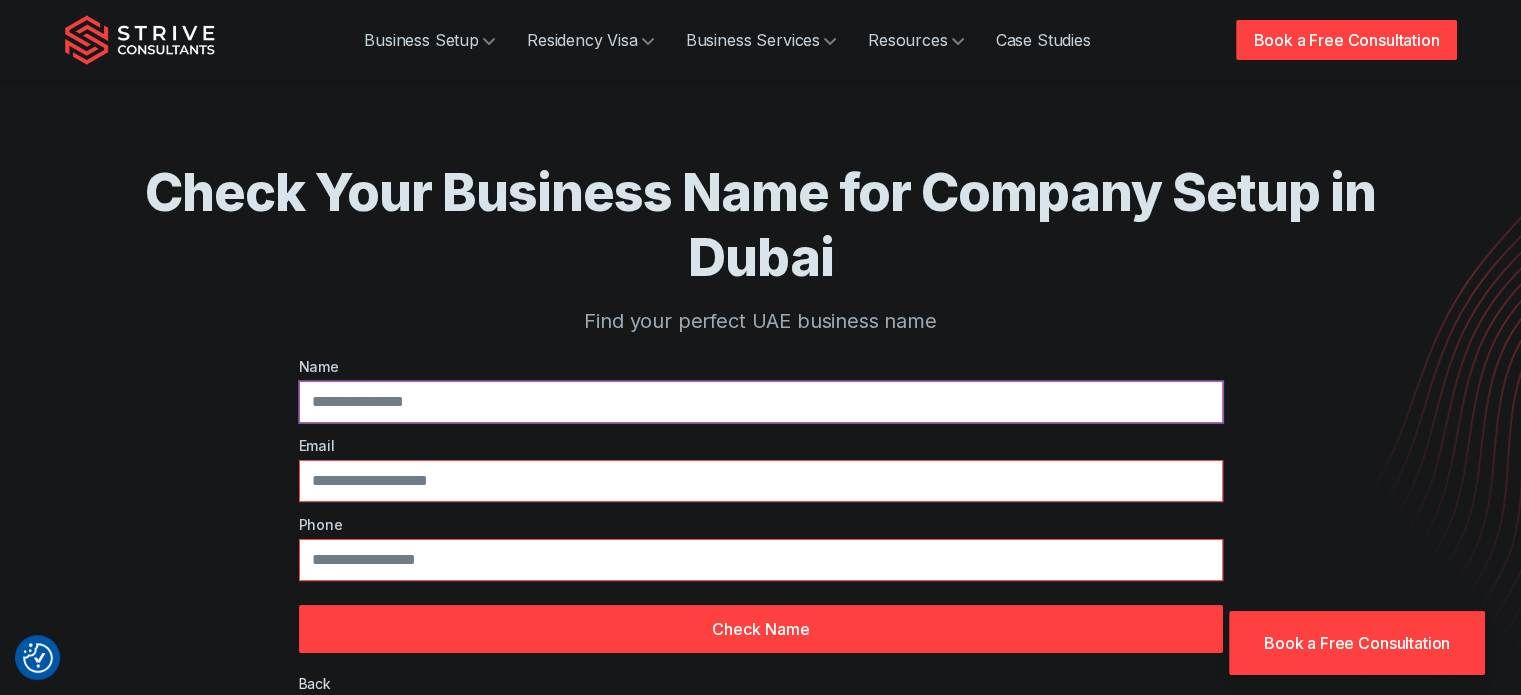 click at bounding box center (761, 402) 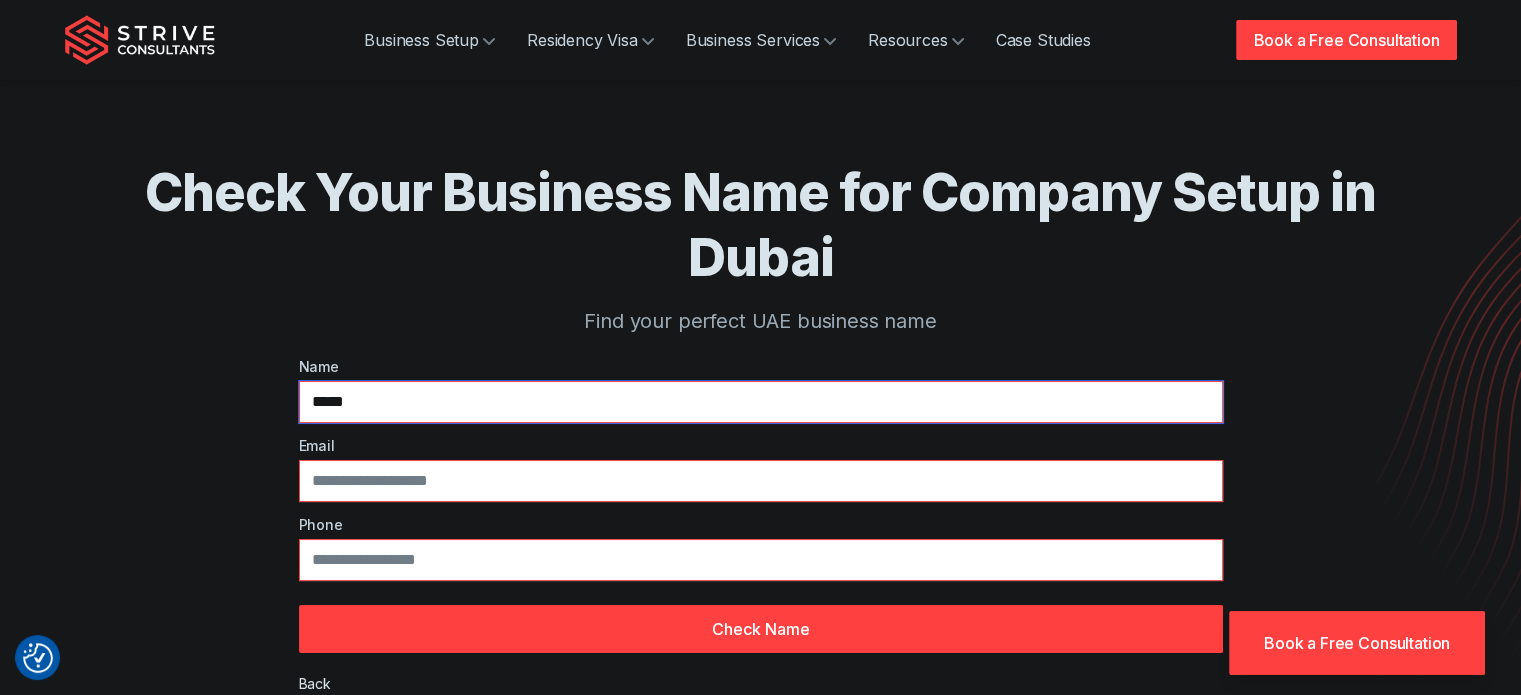 type on "*****" 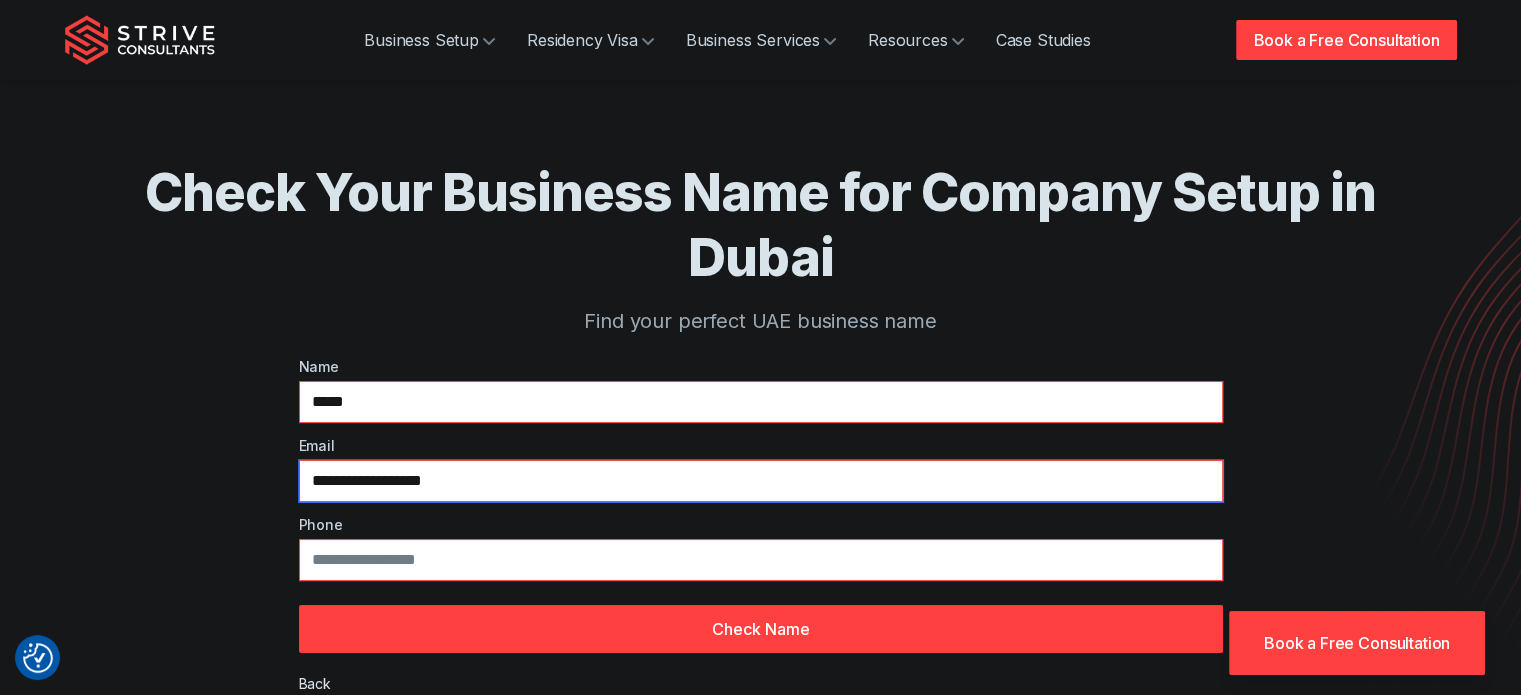 type on "**********" 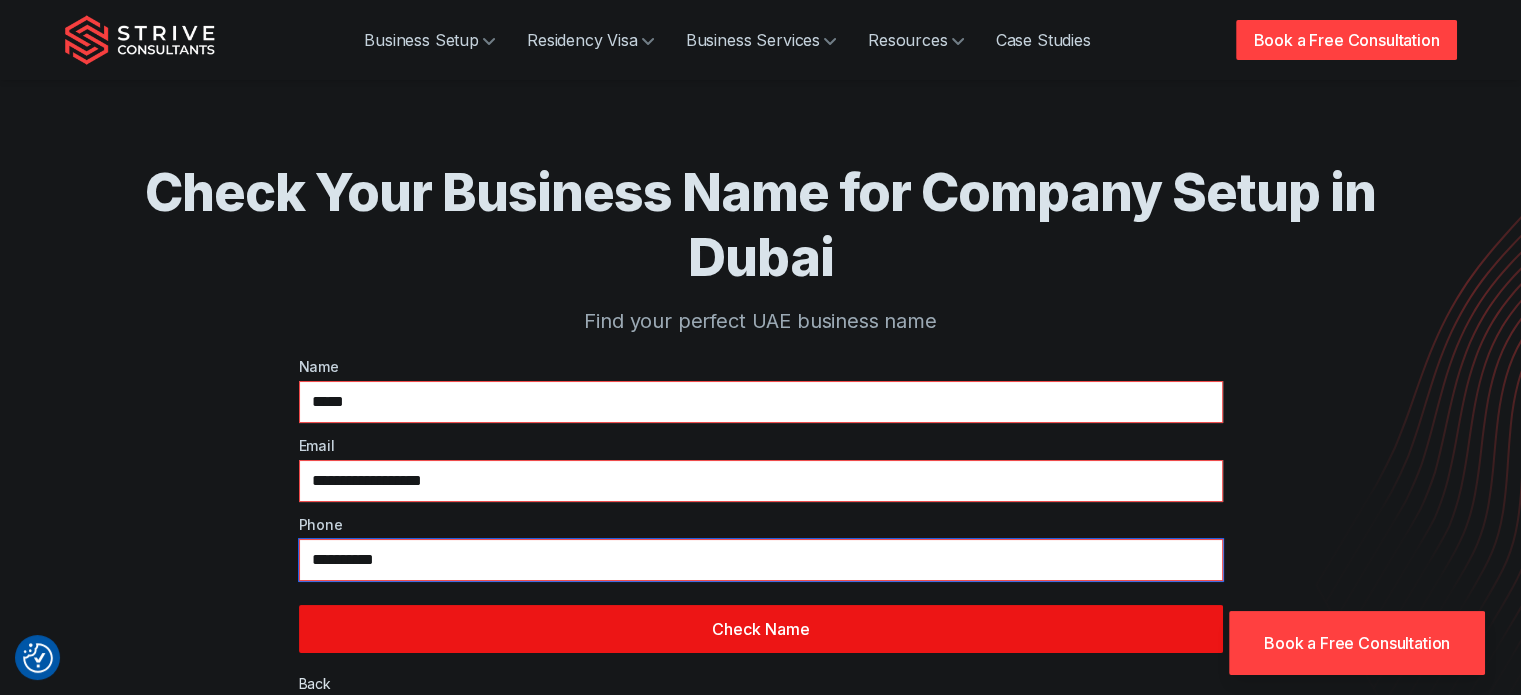 type on "**********" 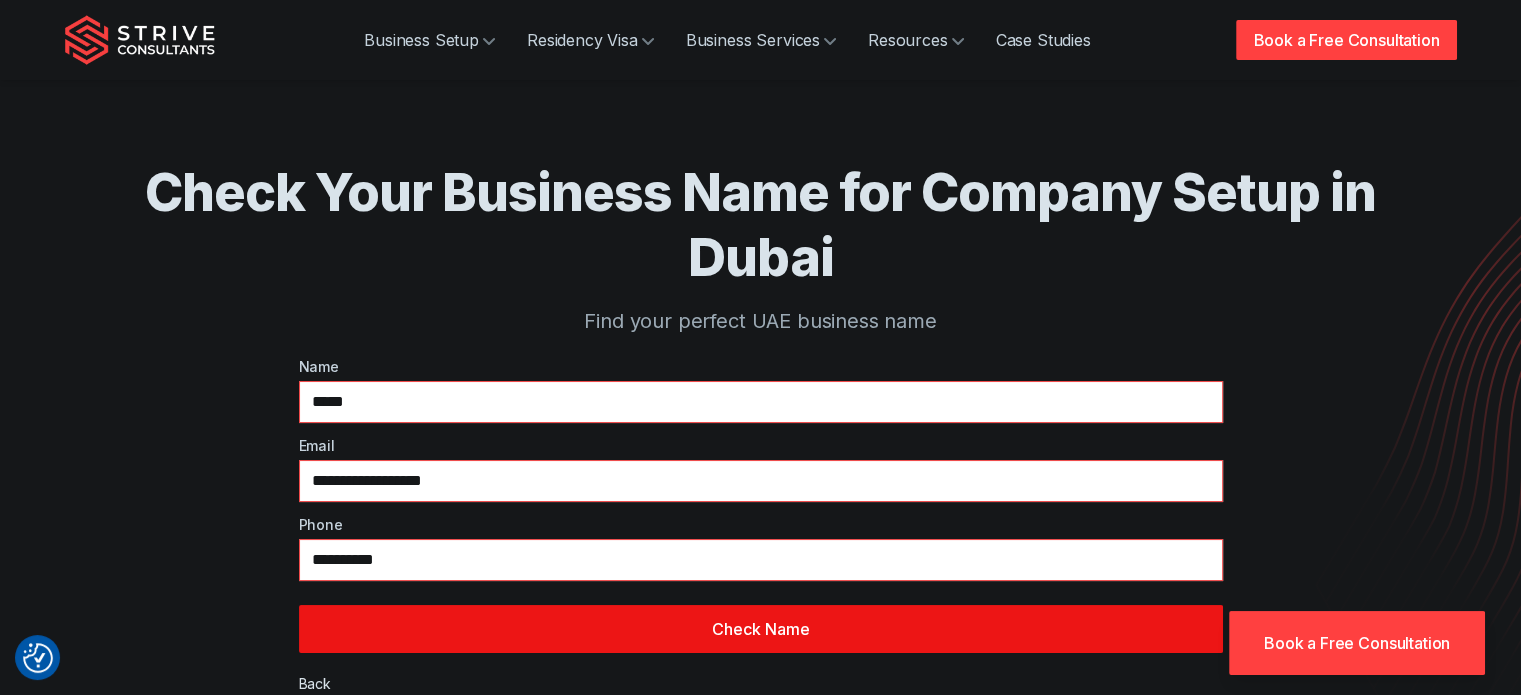 click on "Check Name" at bounding box center (761, 629) 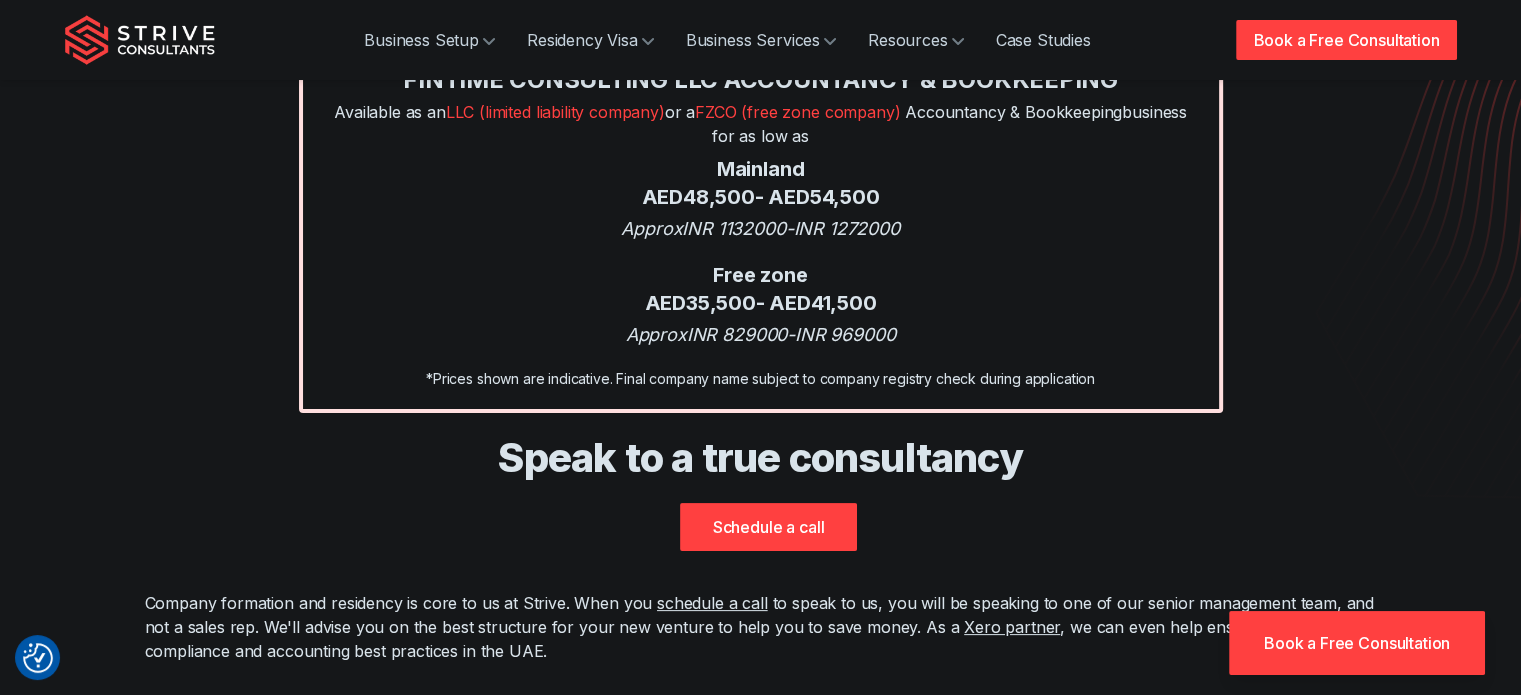 scroll, scrollTop: 272, scrollLeft: 0, axis: vertical 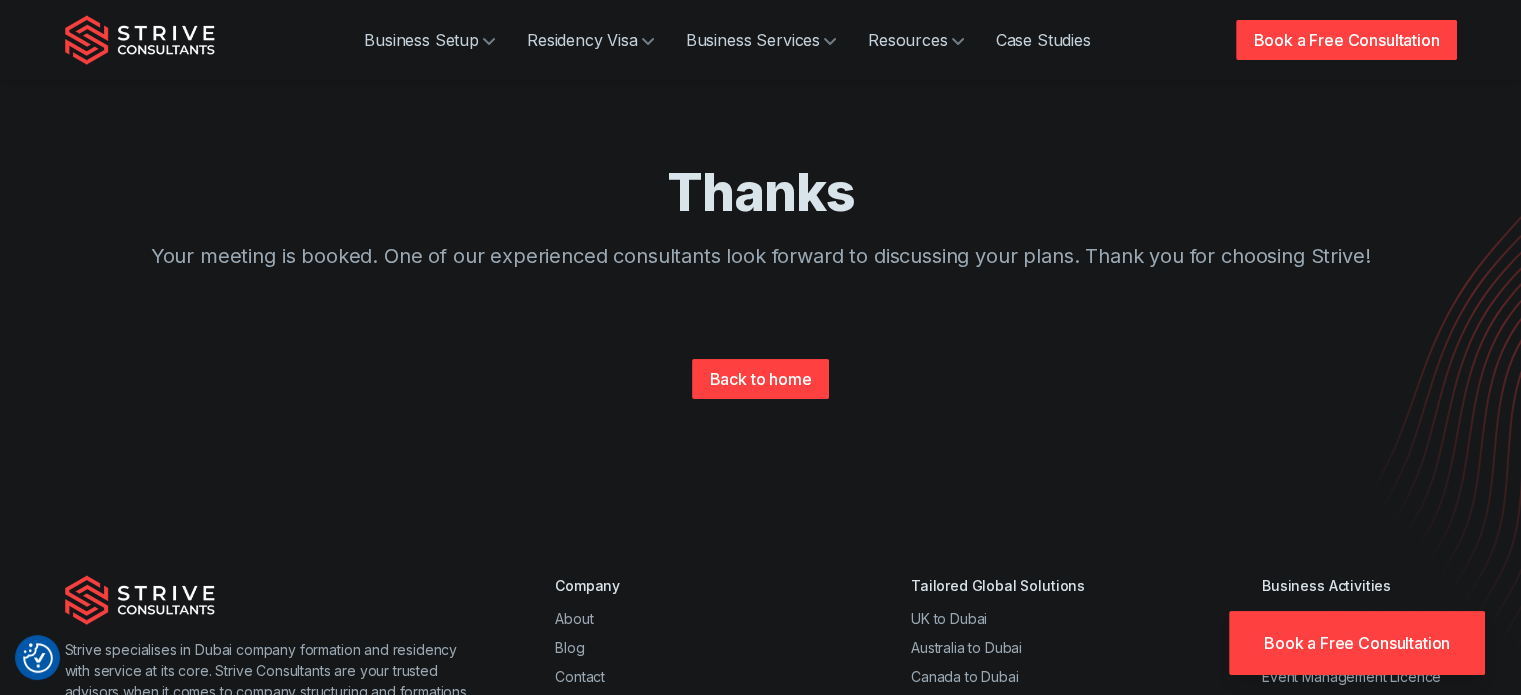click on "Book a Free Consultation" at bounding box center [1357, 643] 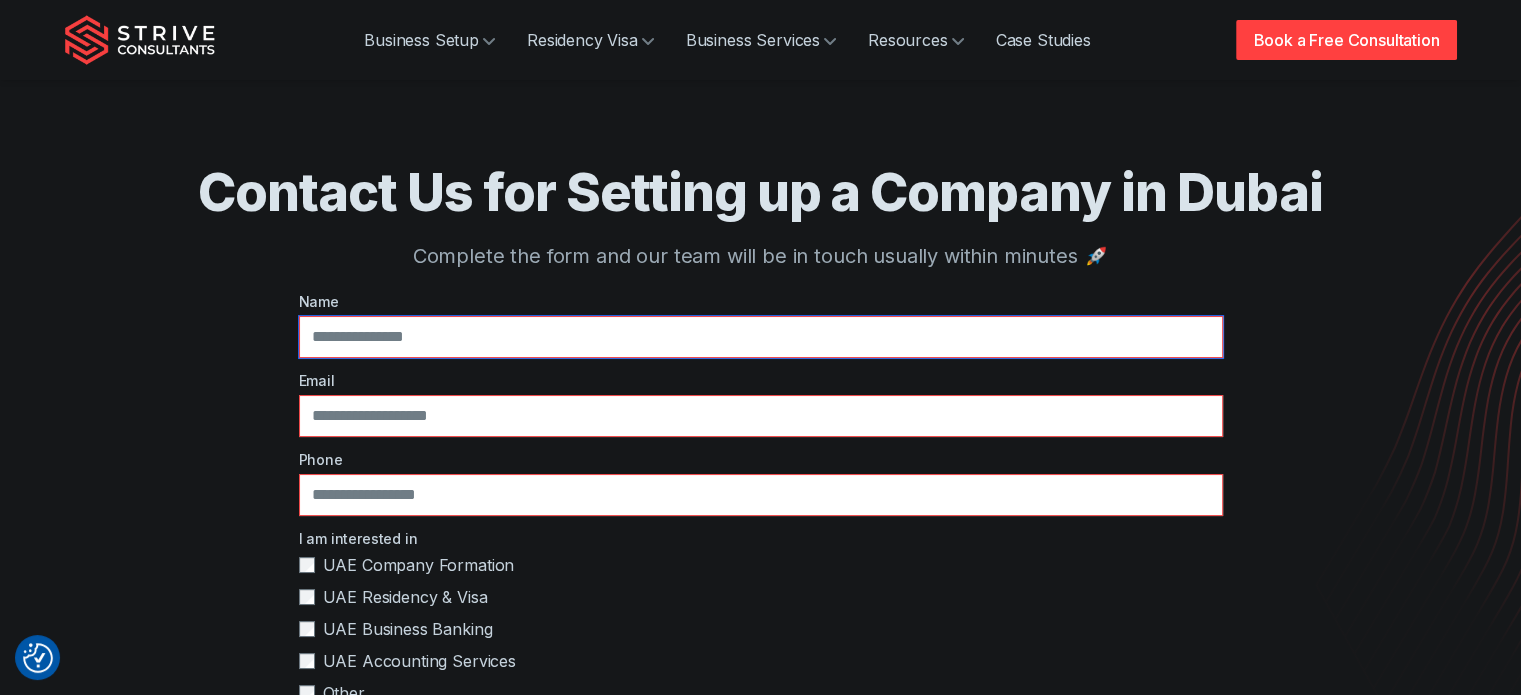 click at bounding box center (761, 337) 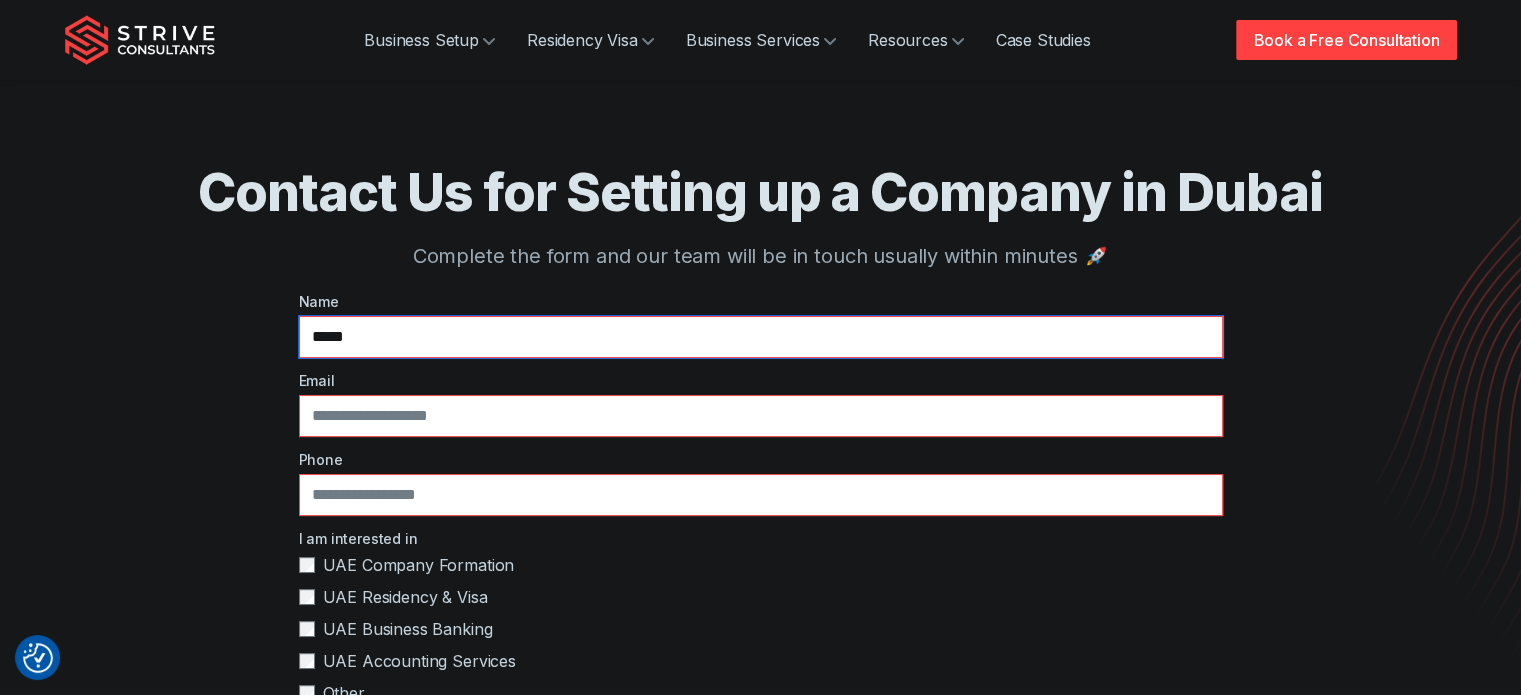 type on "*****" 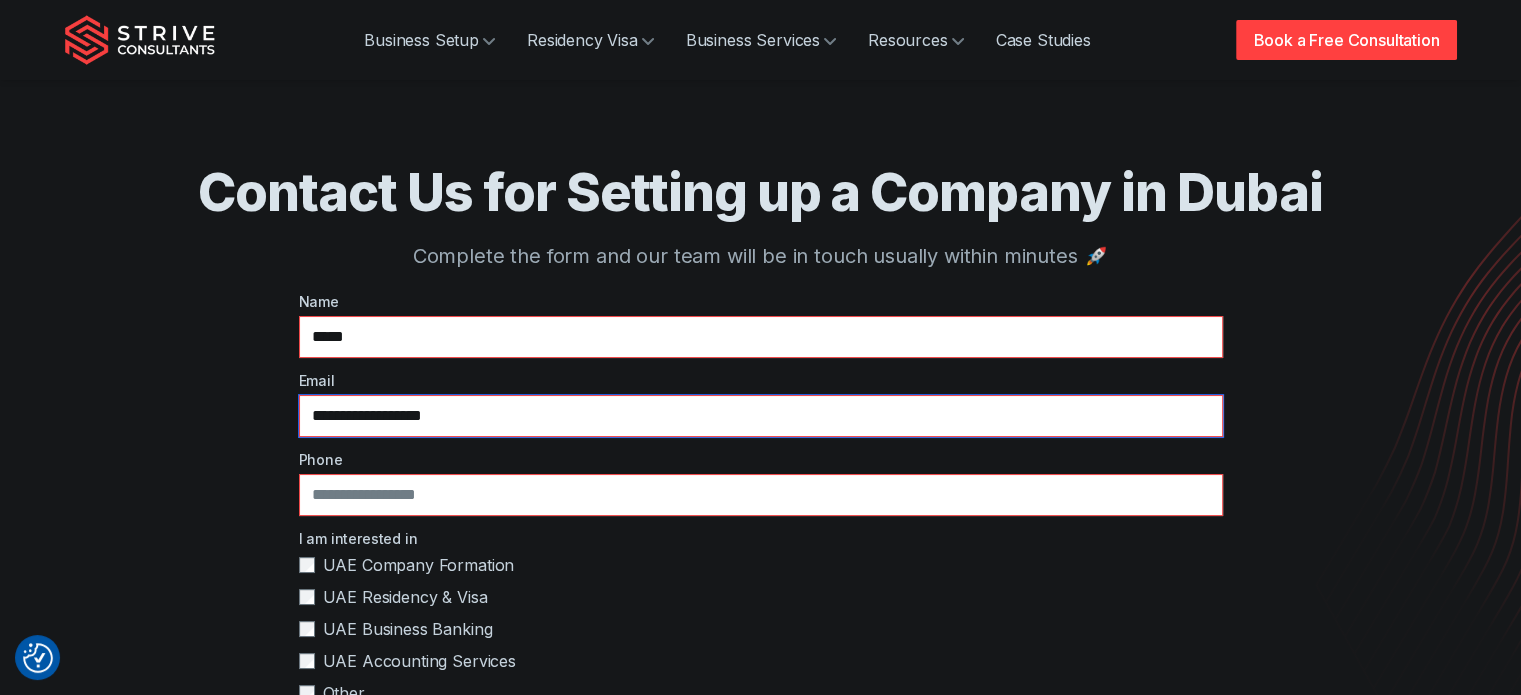 type on "**********" 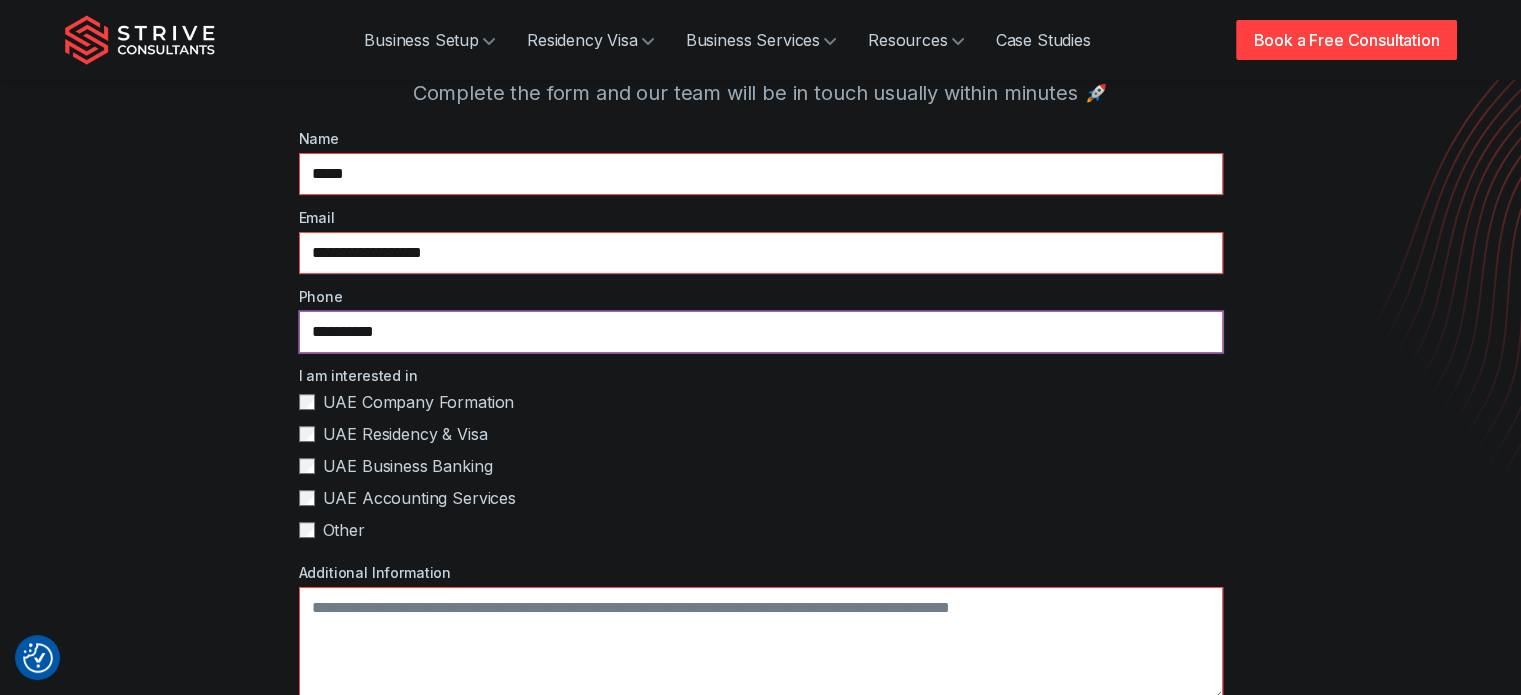 scroll, scrollTop: 164, scrollLeft: 0, axis: vertical 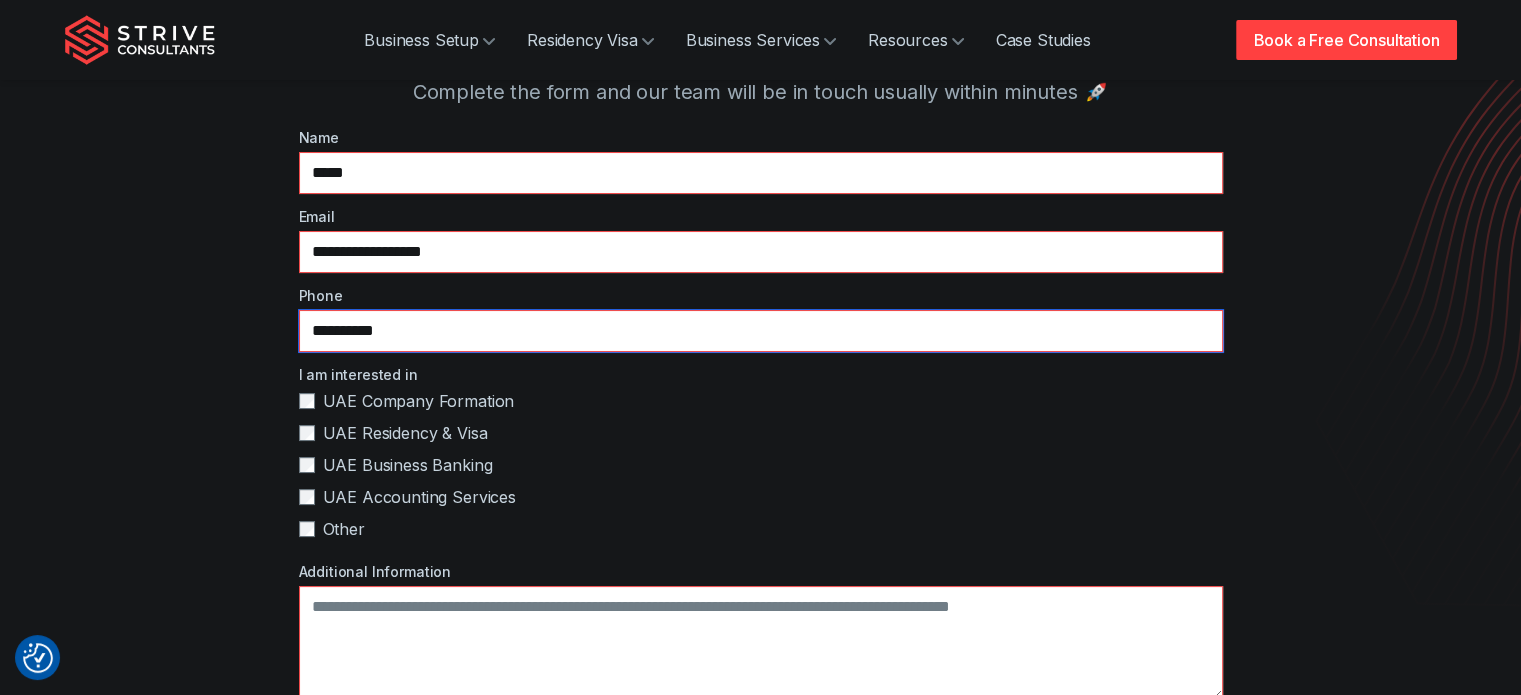 type on "**********" 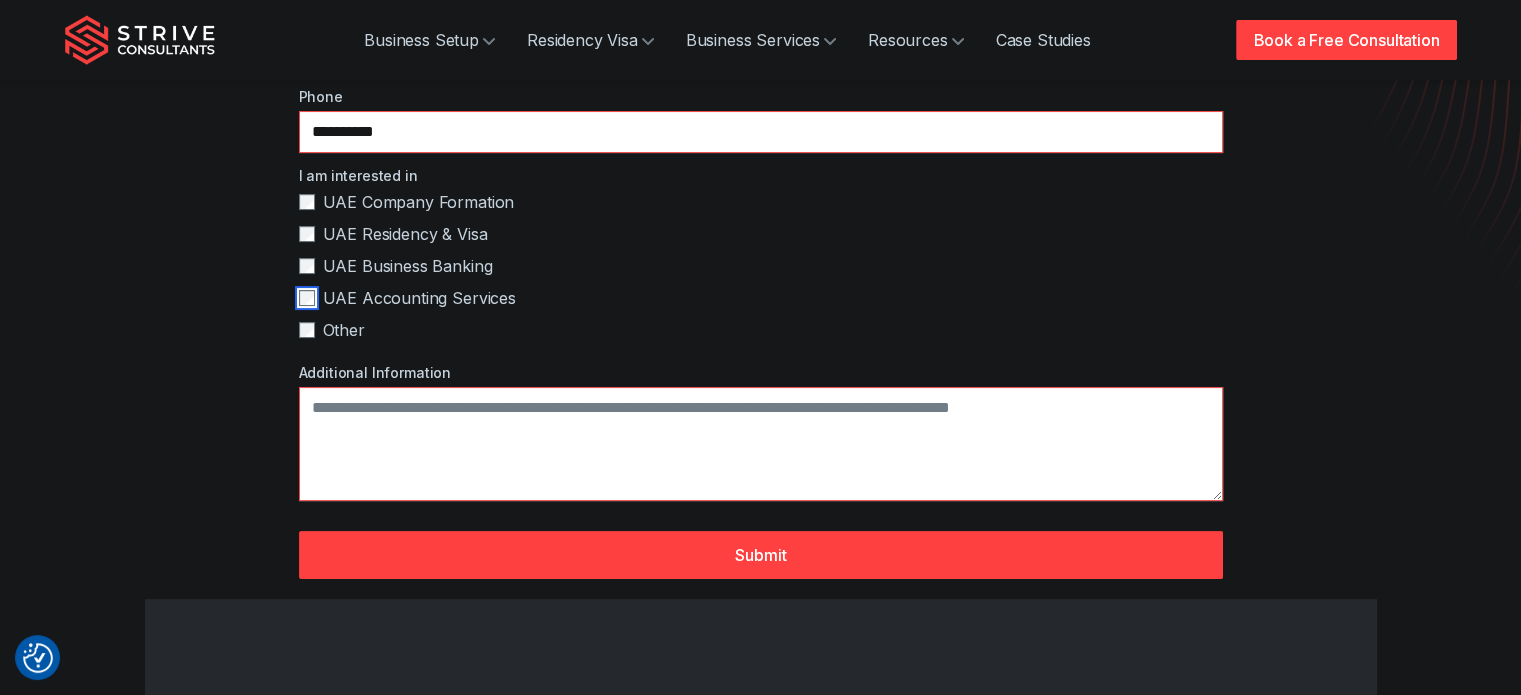 scroll, scrollTop: 364, scrollLeft: 0, axis: vertical 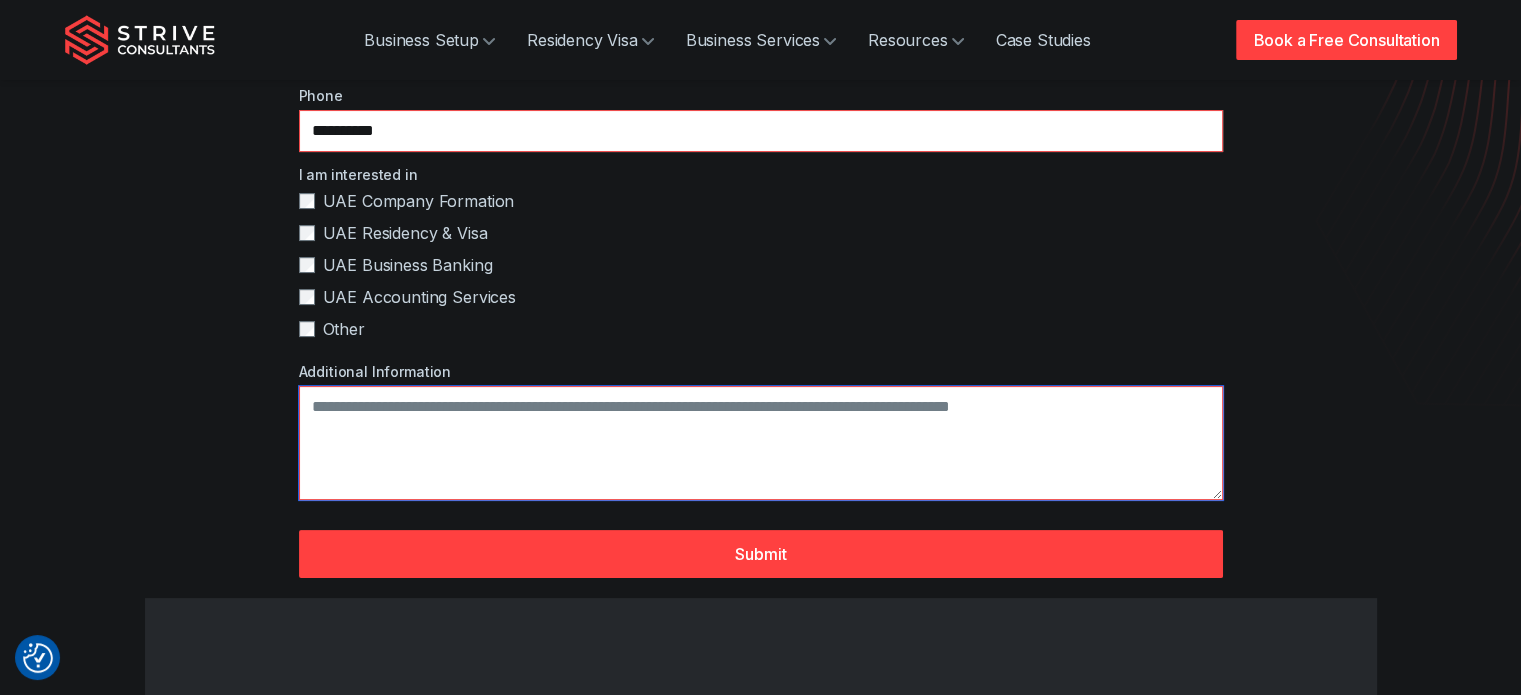 click on "Additional Information" at bounding box center (761, 443) 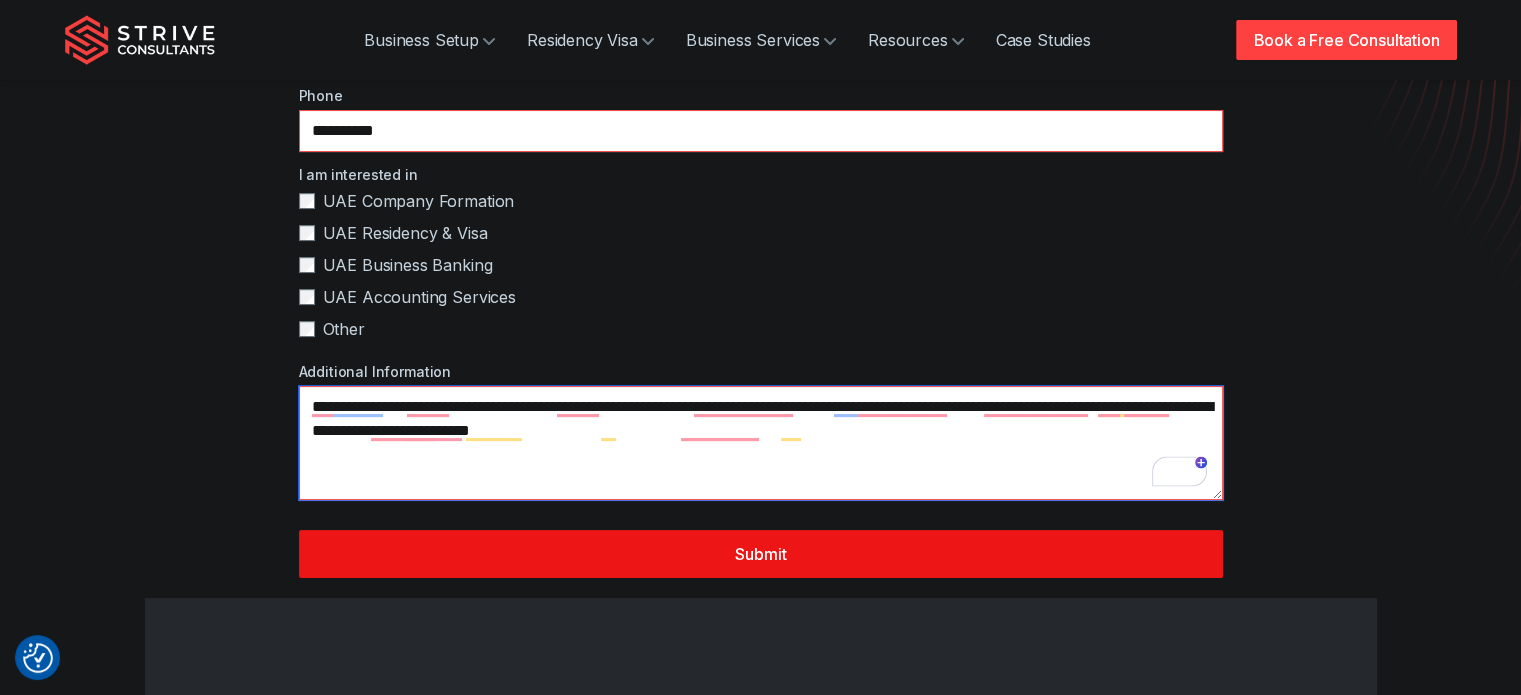 type on "**********" 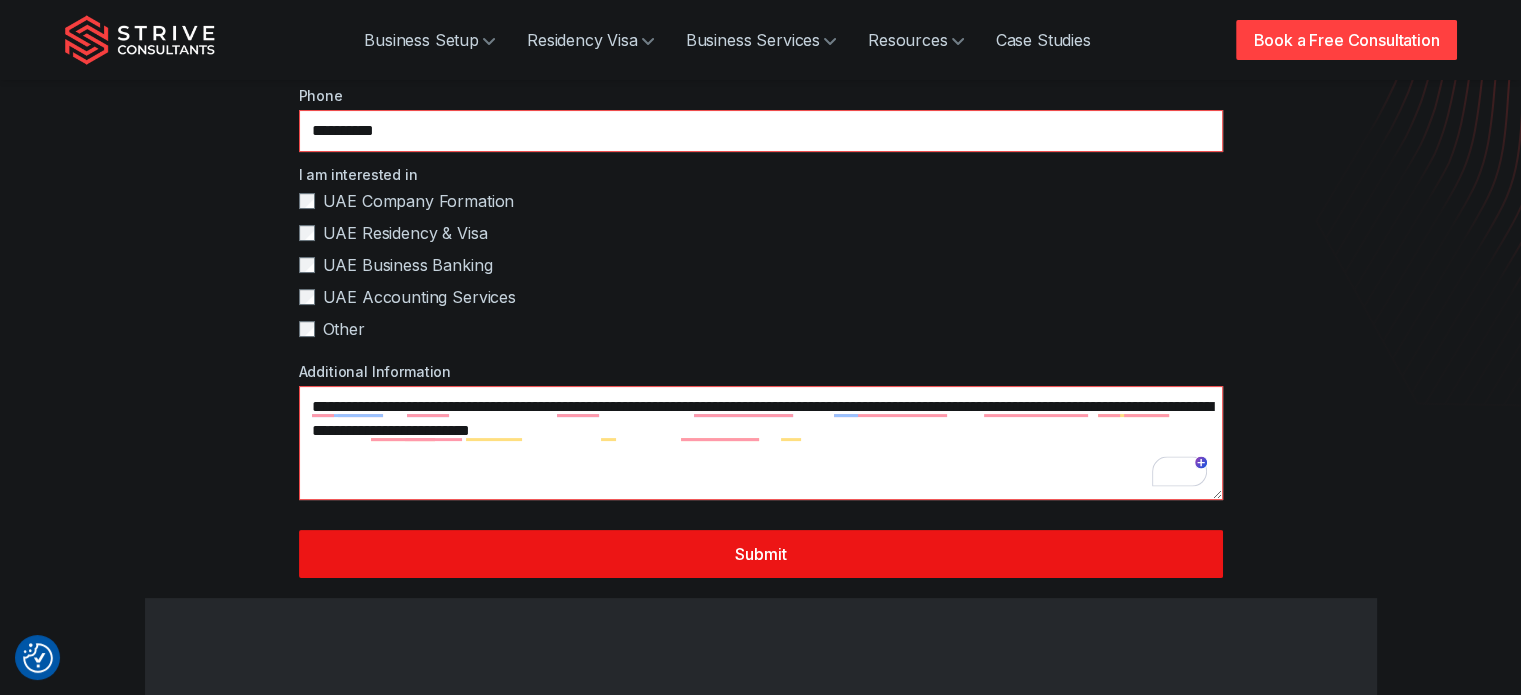 click on "Submit" at bounding box center (761, 554) 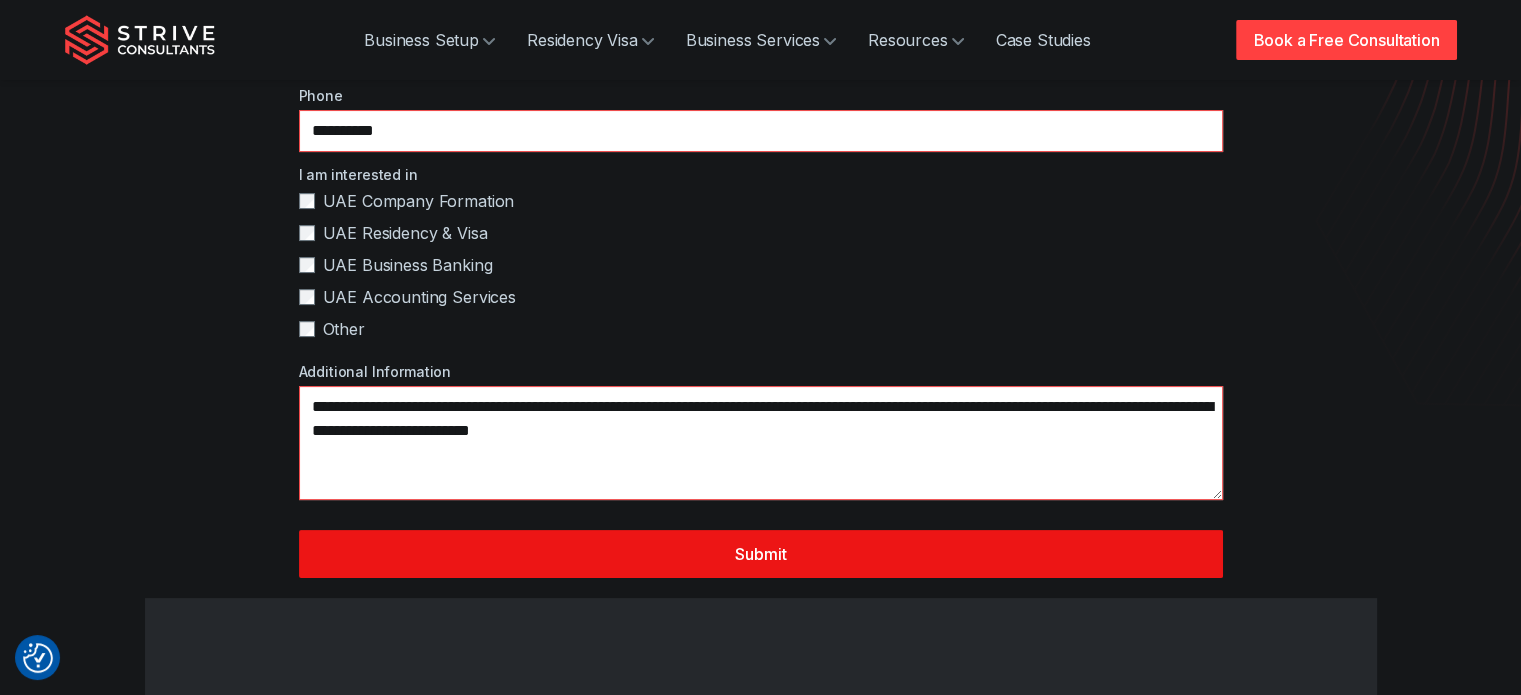 click on "Submit" at bounding box center [761, 554] 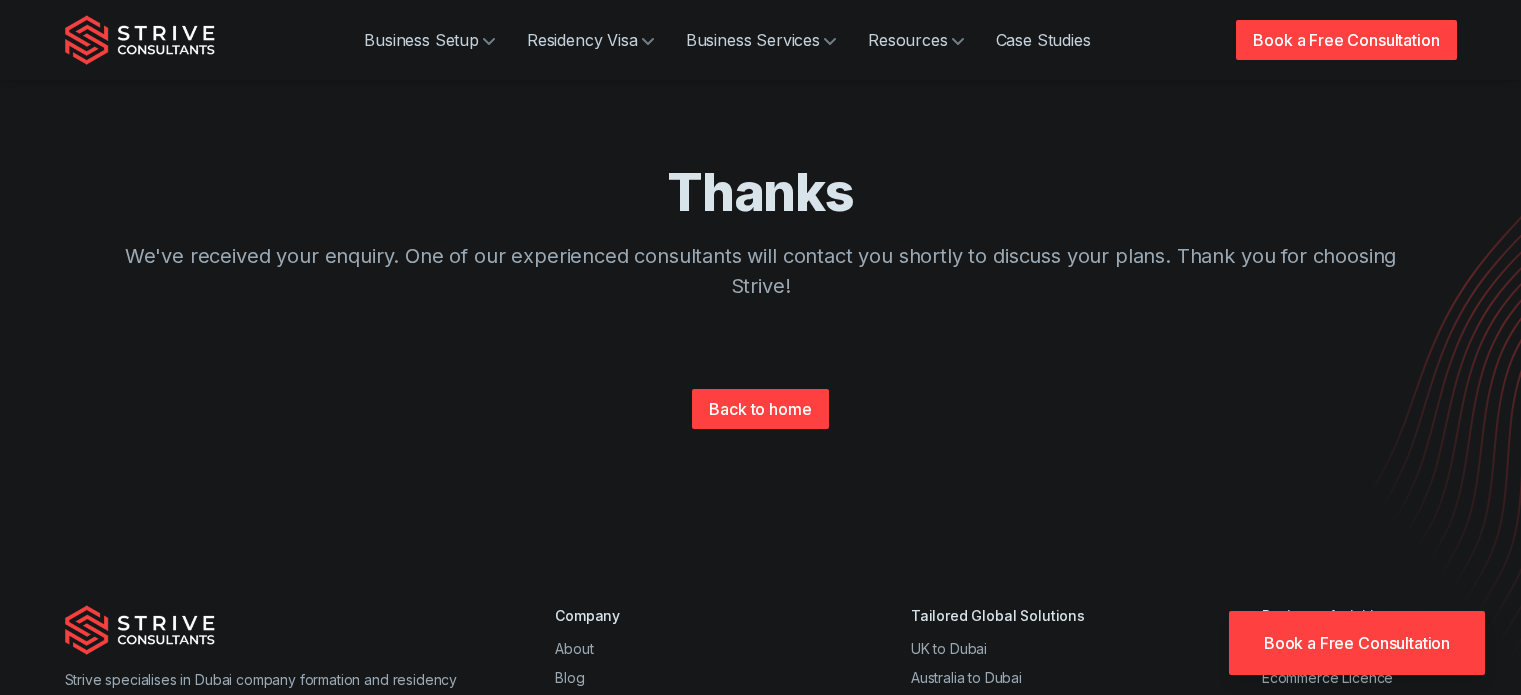scroll, scrollTop: 0, scrollLeft: 0, axis: both 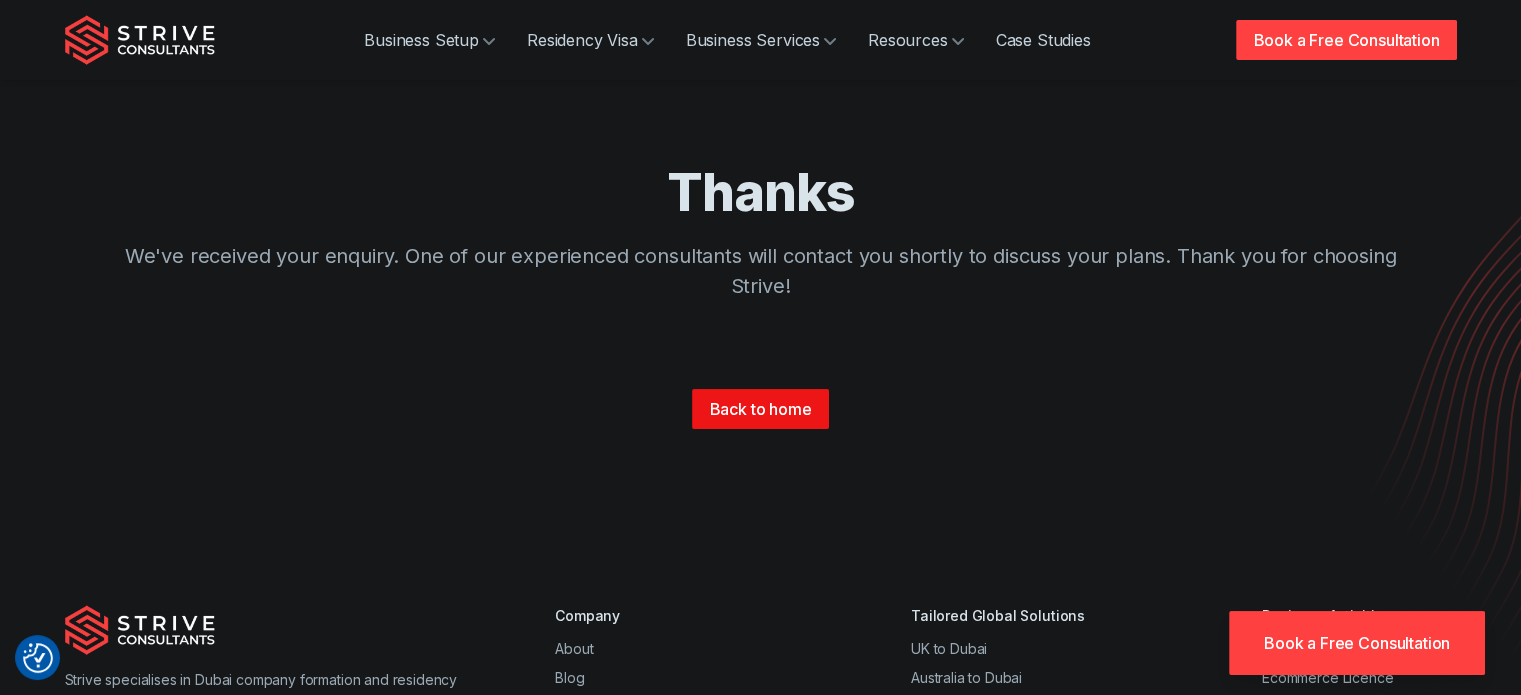 click on "Back to home" at bounding box center [760, 409] 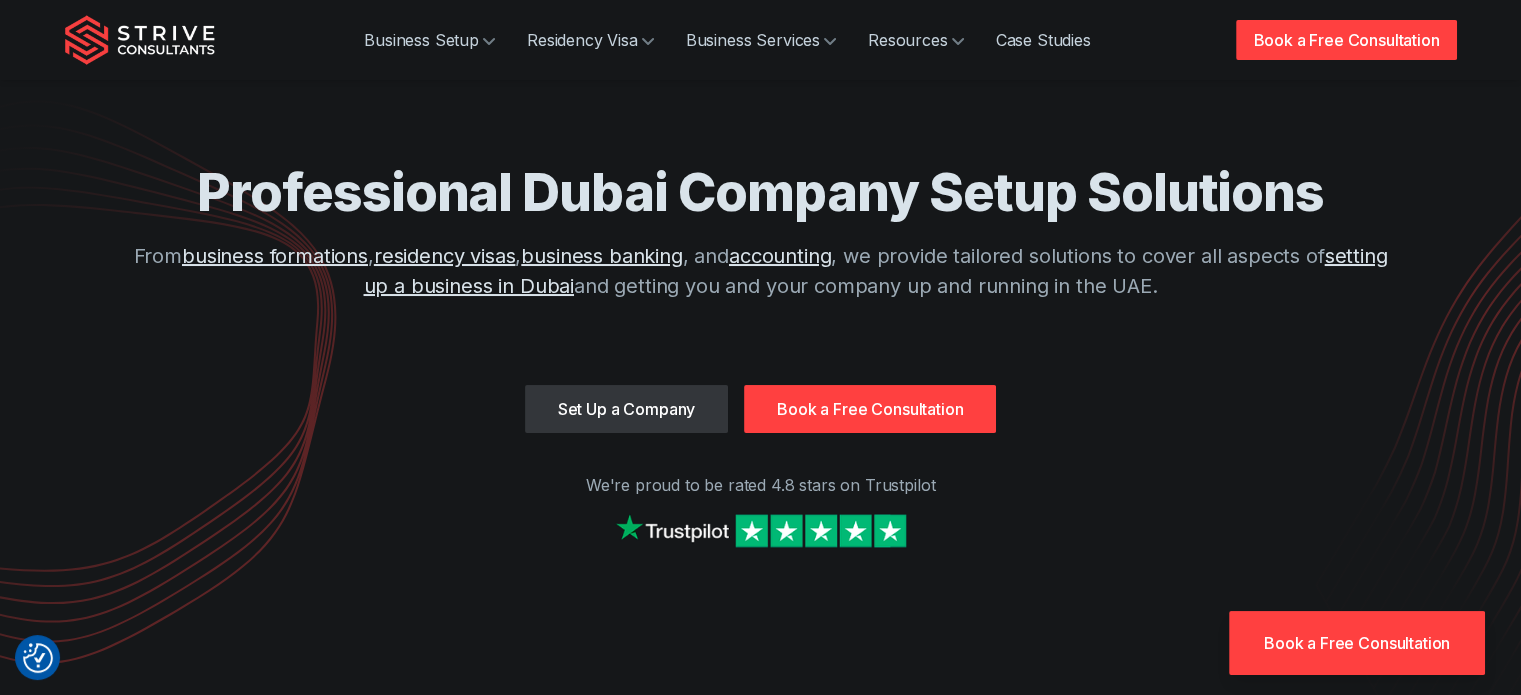 click on "Set Up a Company" at bounding box center [626, 409] 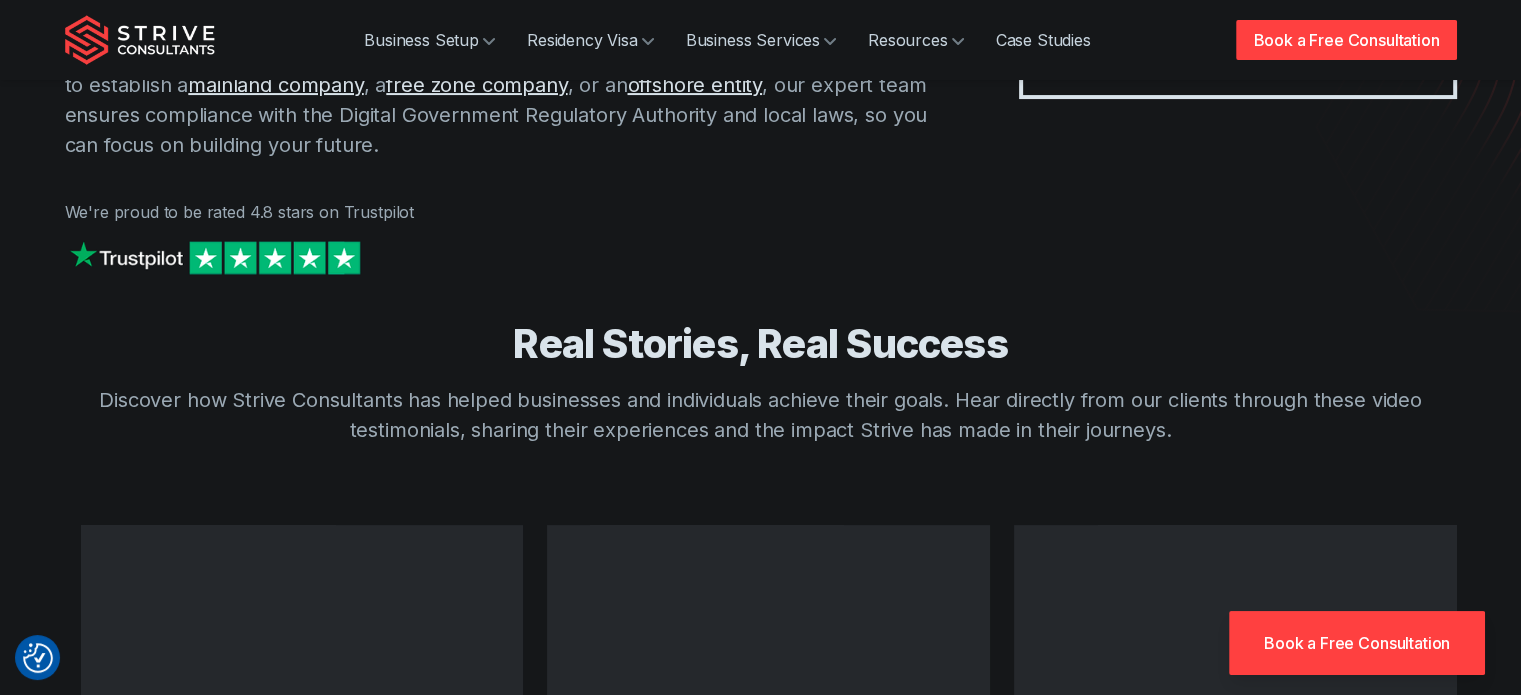scroll, scrollTop: 339, scrollLeft: 0, axis: vertical 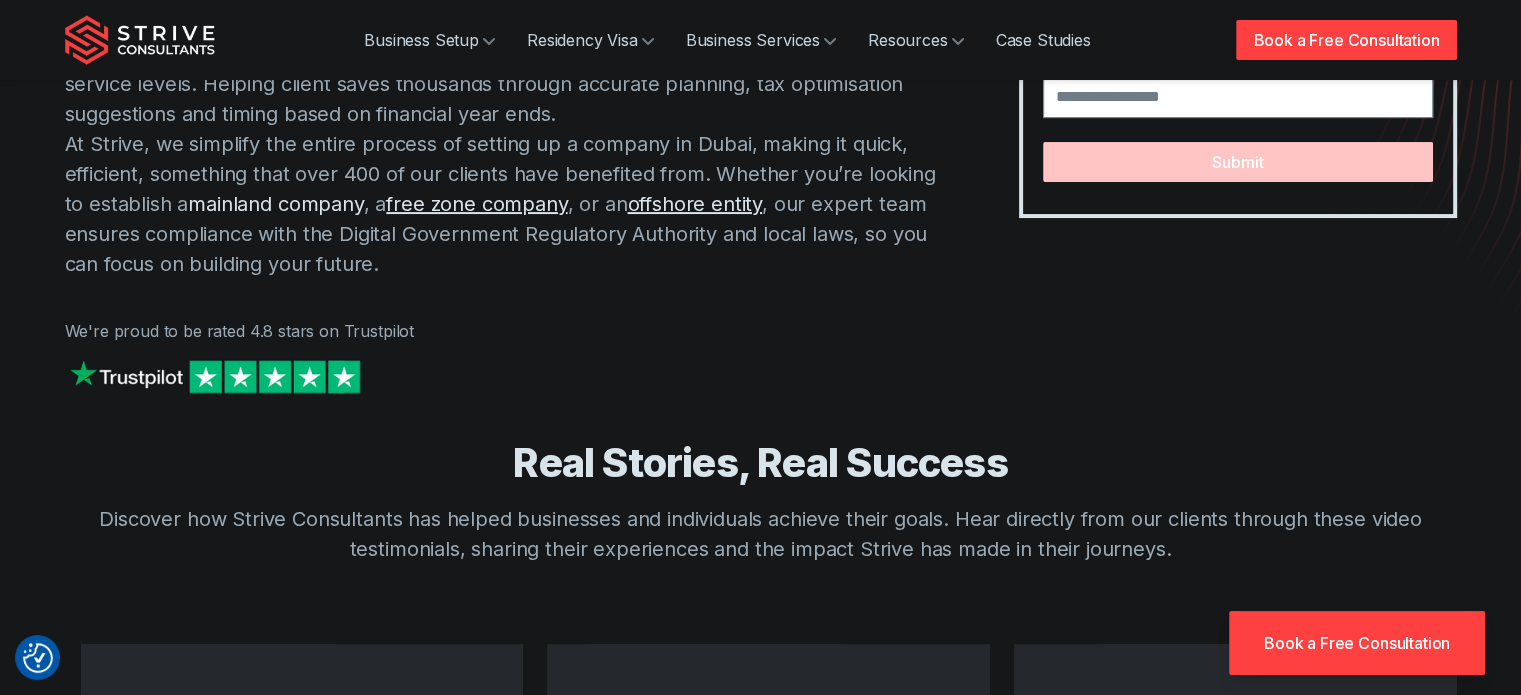 click on "mainland company" at bounding box center [275, 204] 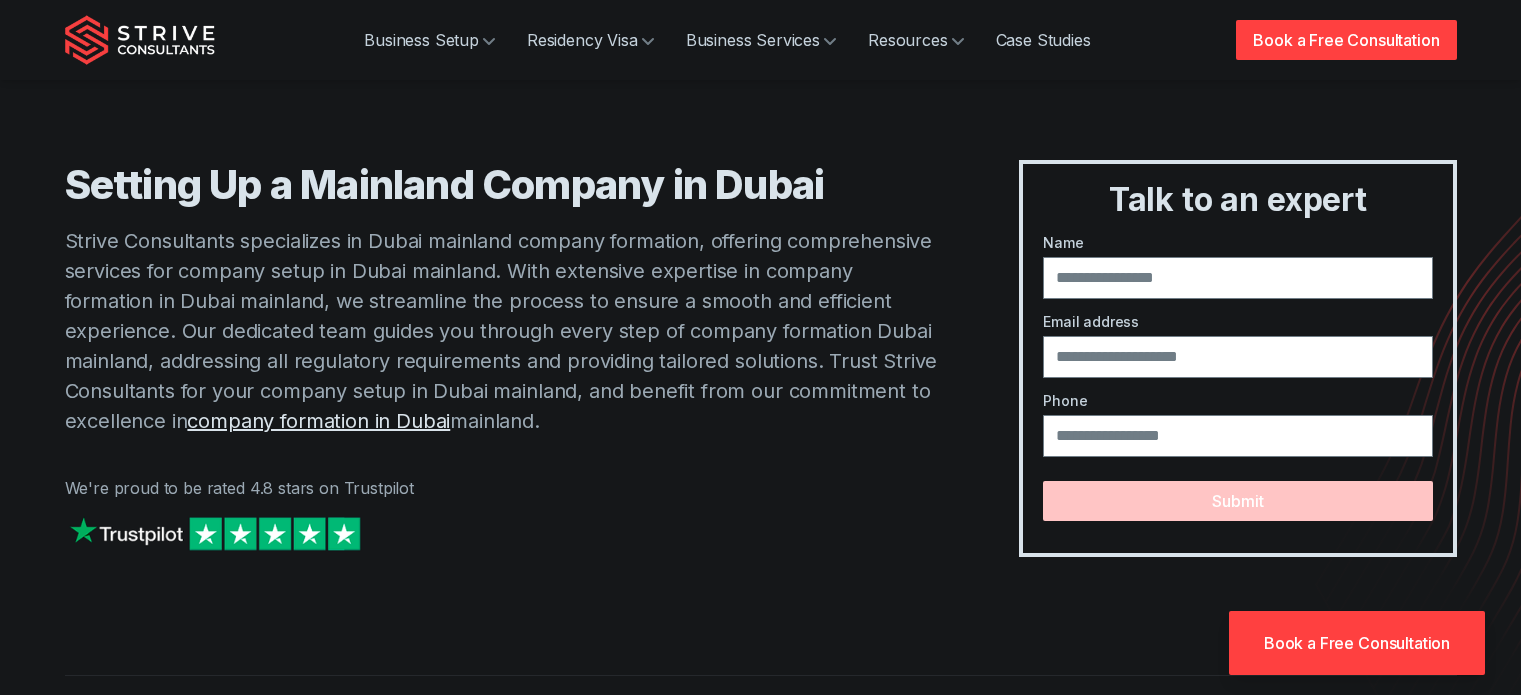 scroll, scrollTop: 0, scrollLeft: 0, axis: both 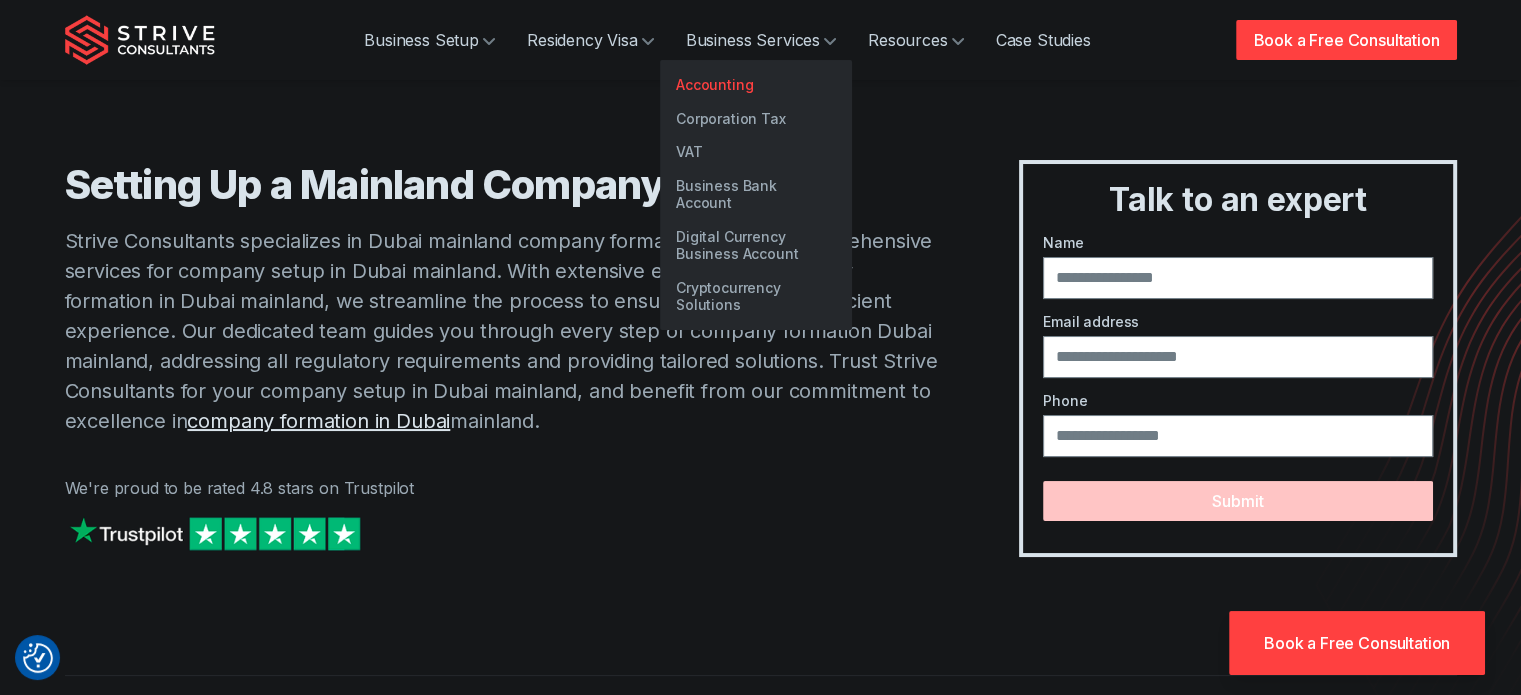 click on "Accounting" at bounding box center [756, 85] 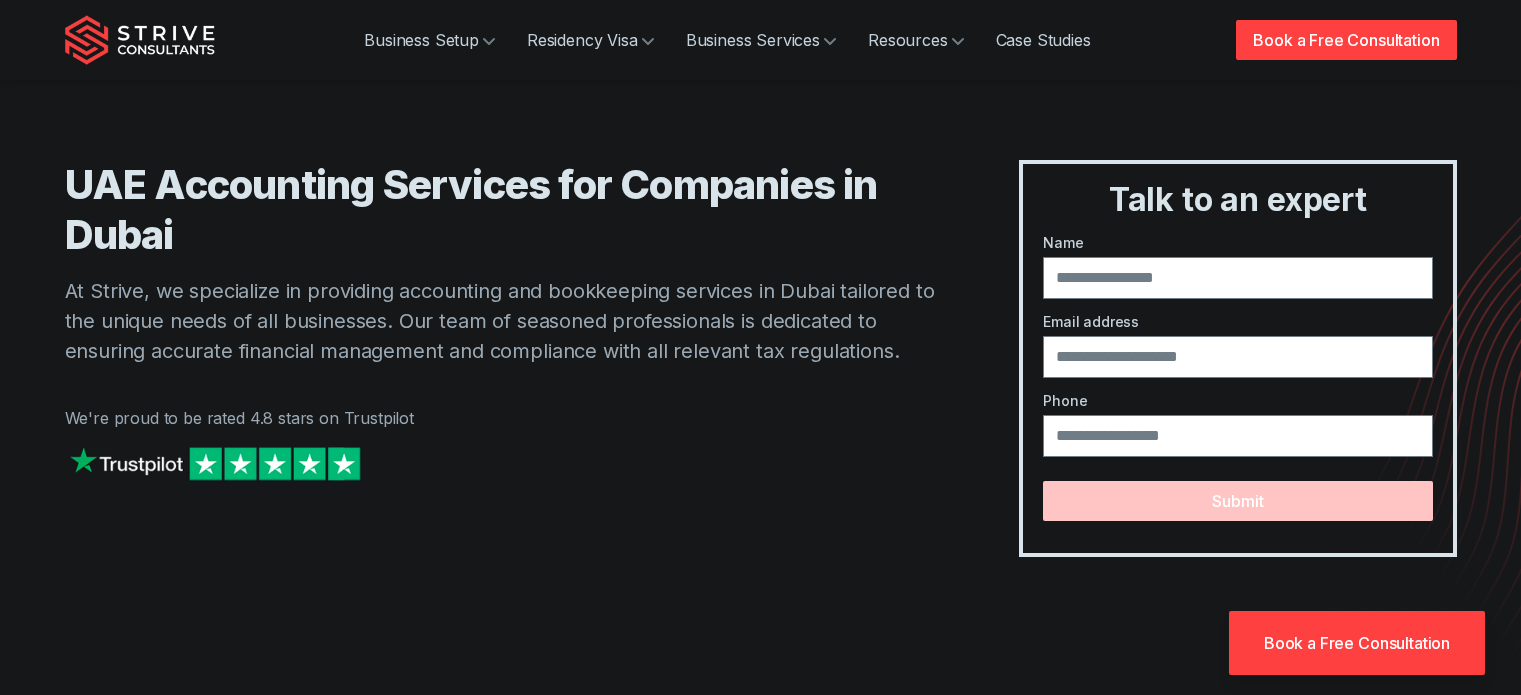 scroll, scrollTop: 0, scrollLeft: 0, axis: both 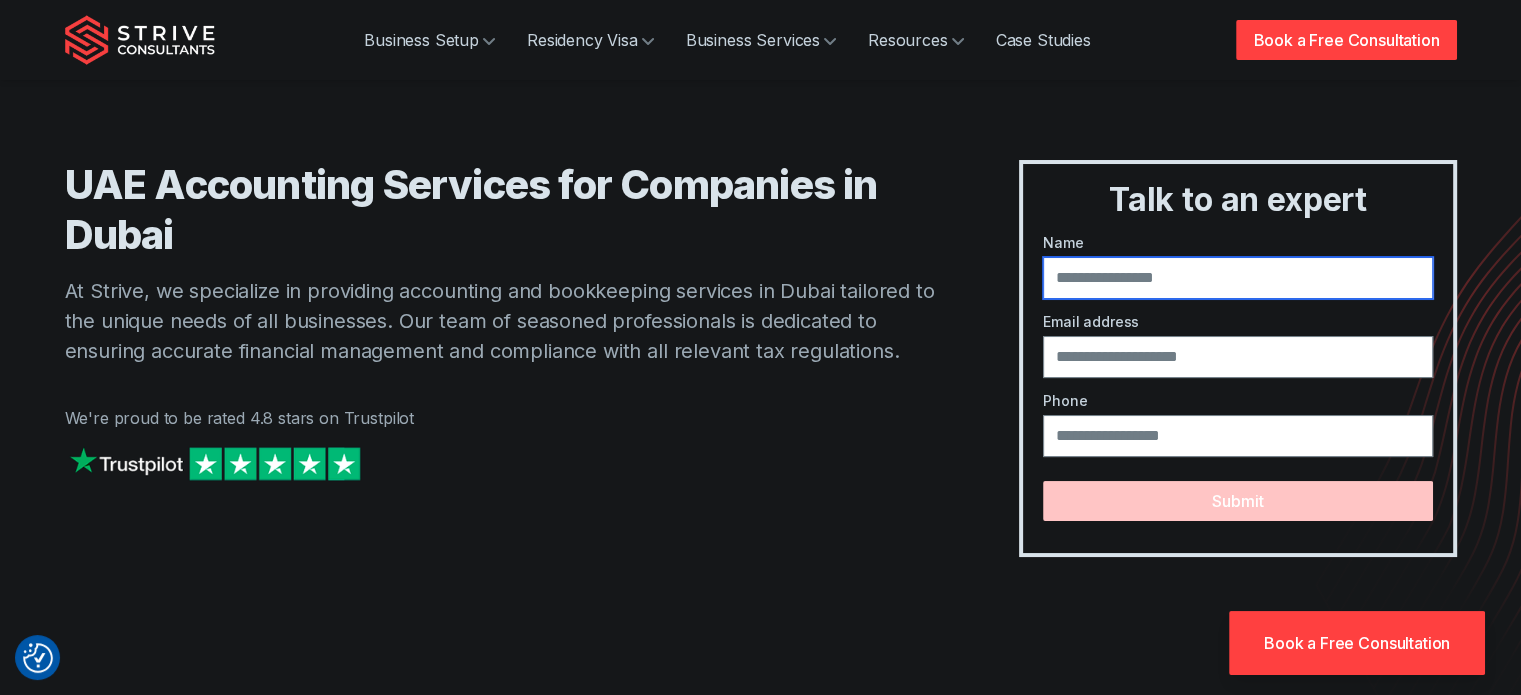click at bounding box center [1237, 278] 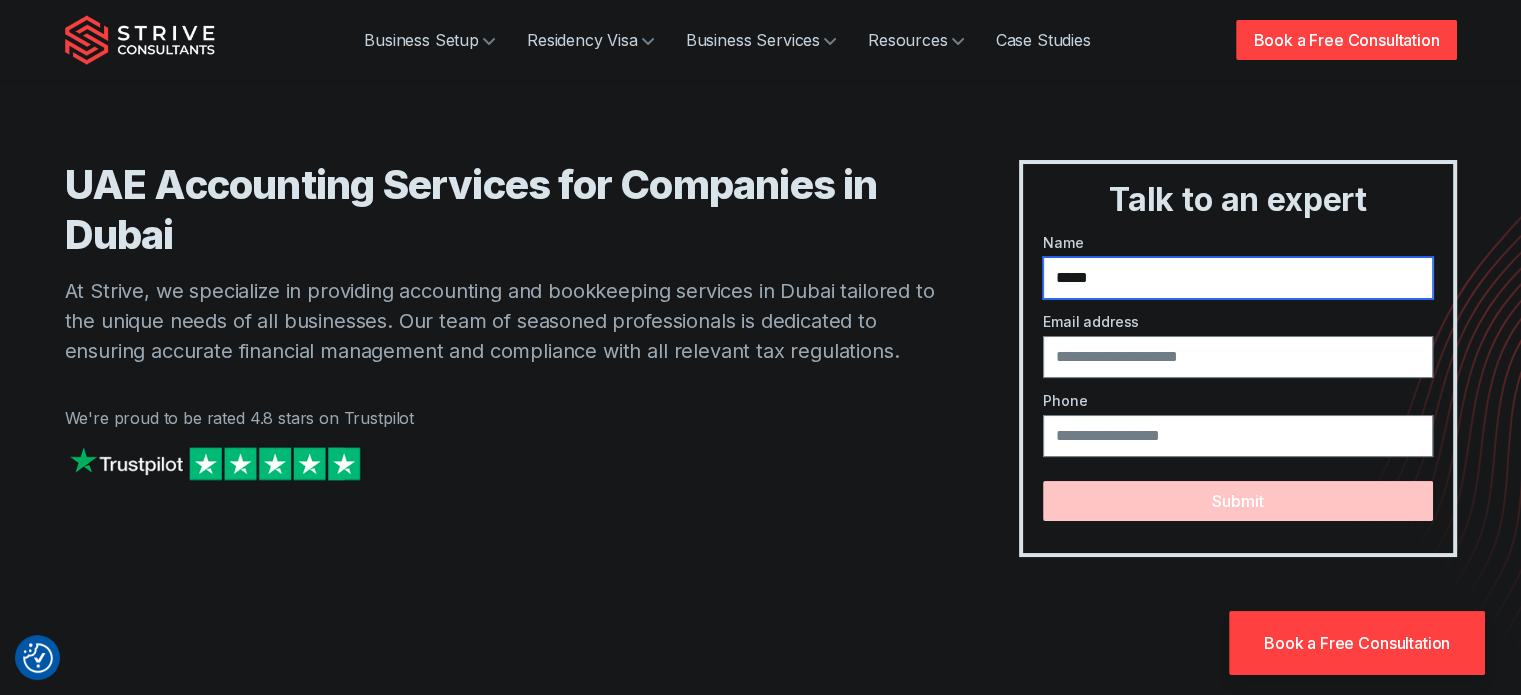 type on "*****" 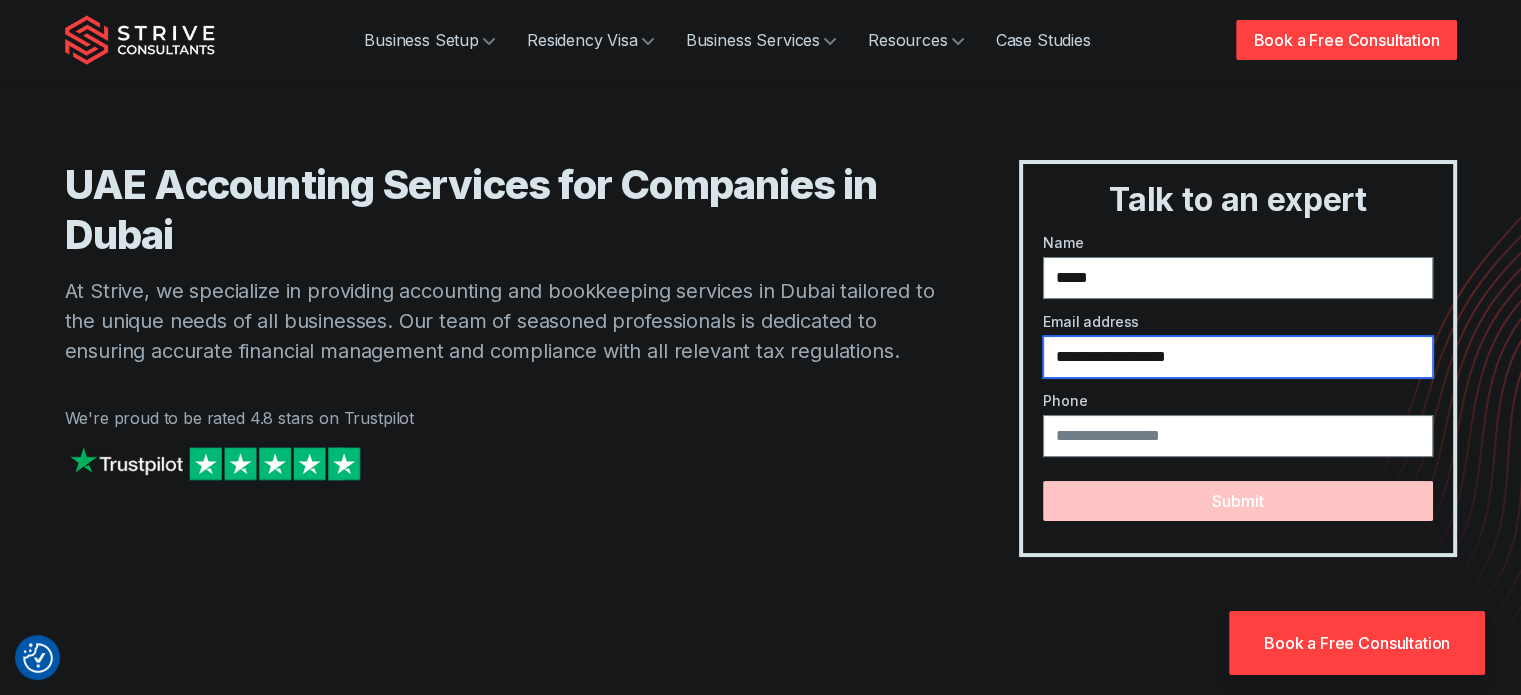 type on "**********" 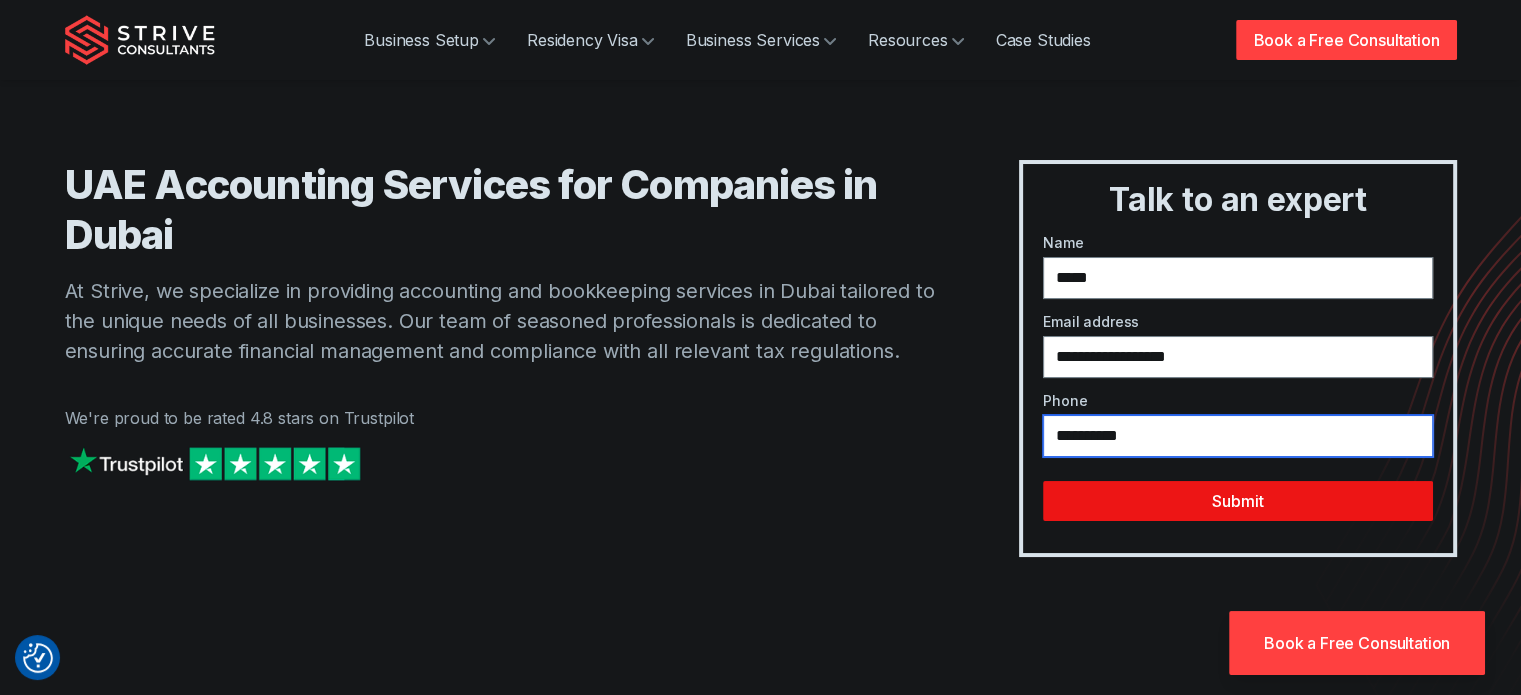 type on "**********" 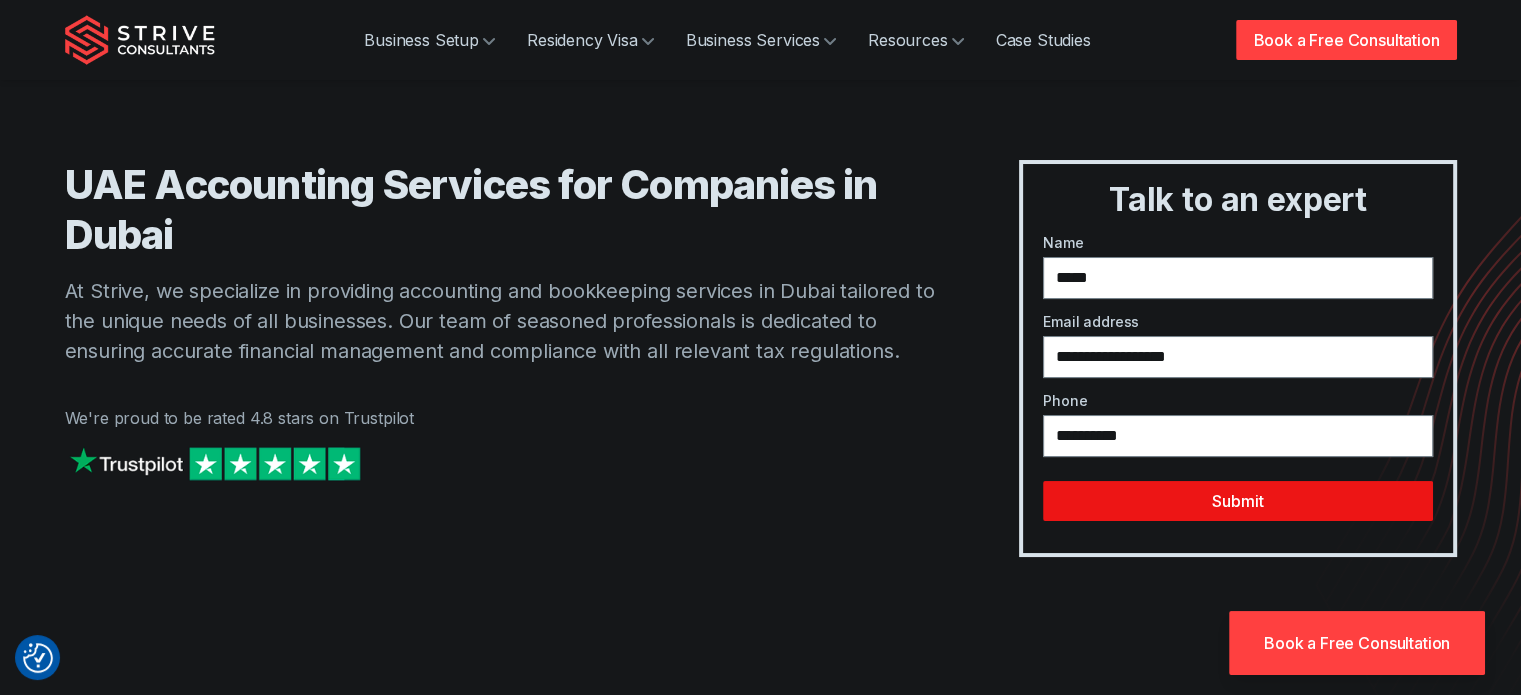 click on "Submit" at bounding box center [1237, 501] 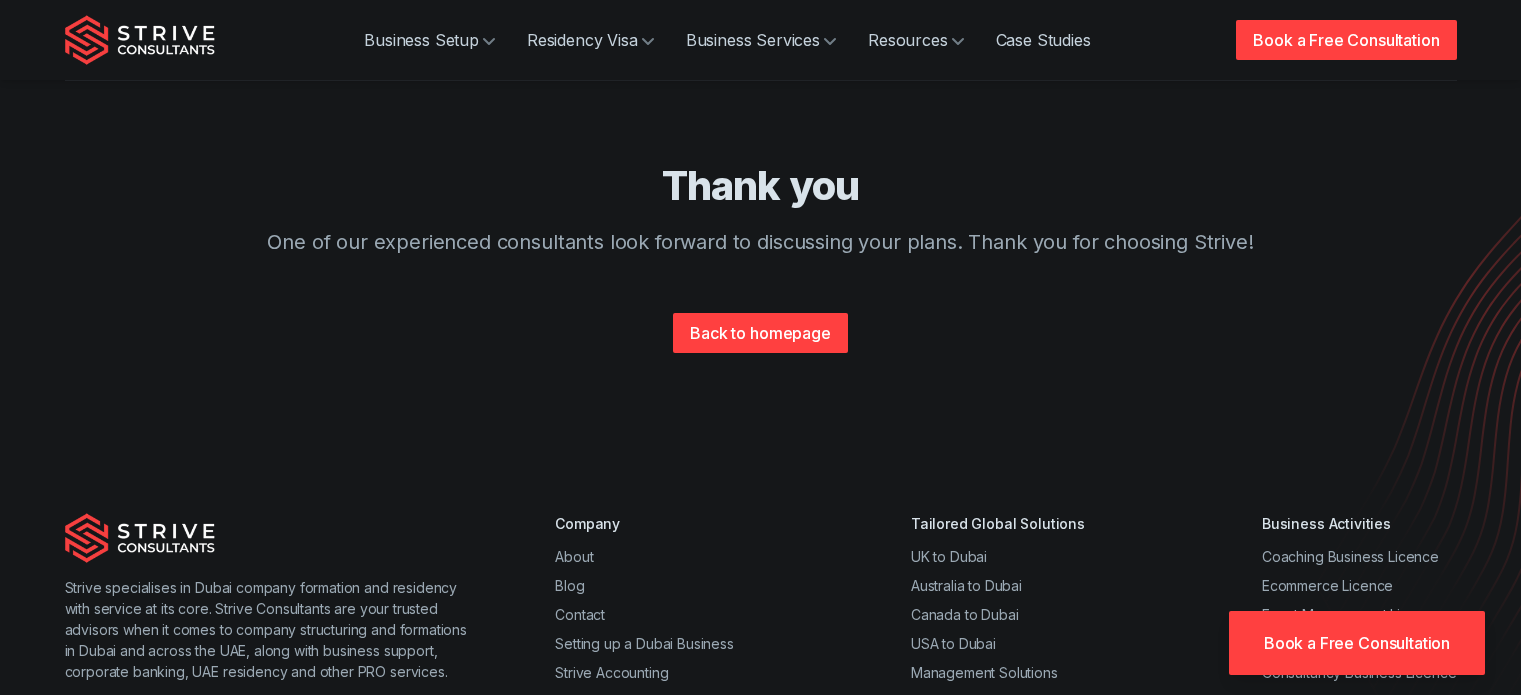 scroll, scrollTop: 0, scrollLeft: 0, axis: both 